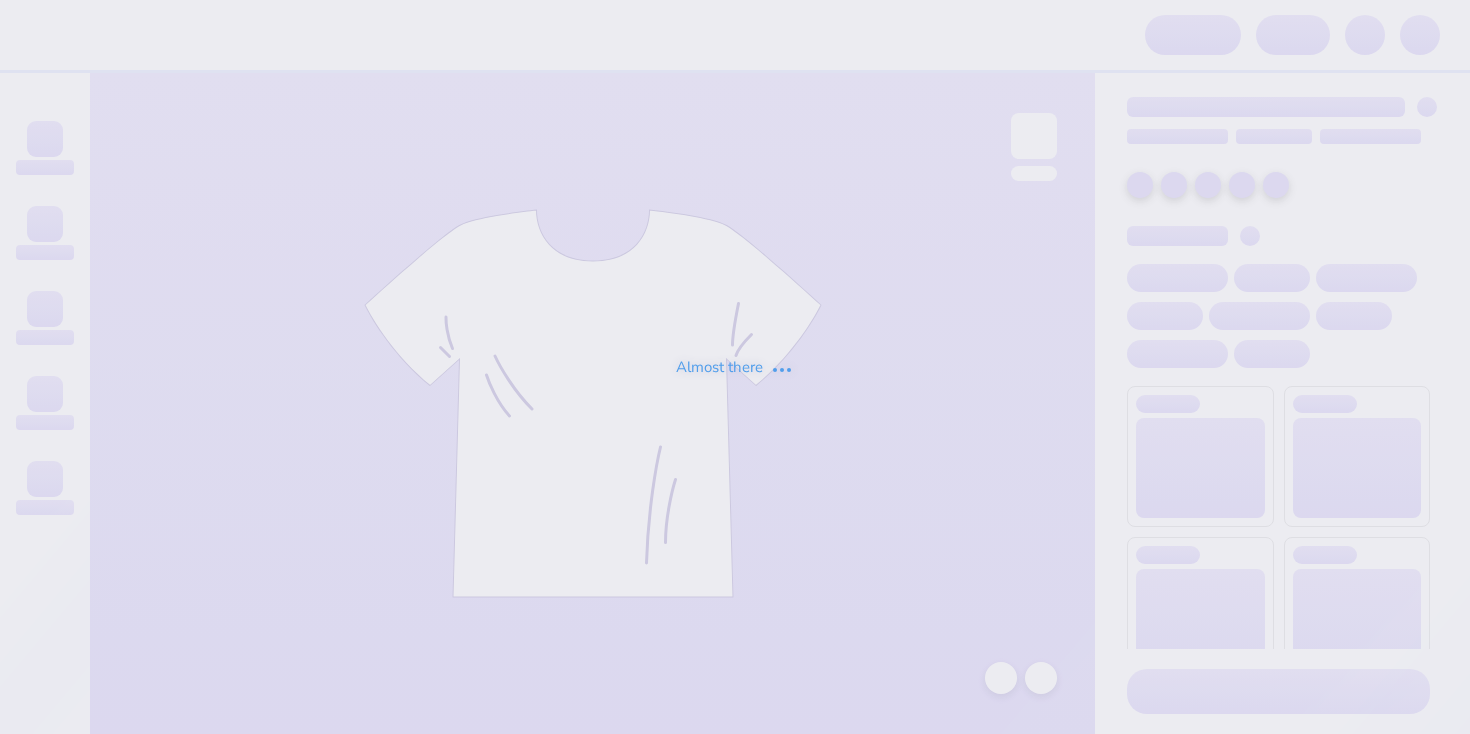 scroll, scrollTop: 0, scrollLeft: 0, axis: both 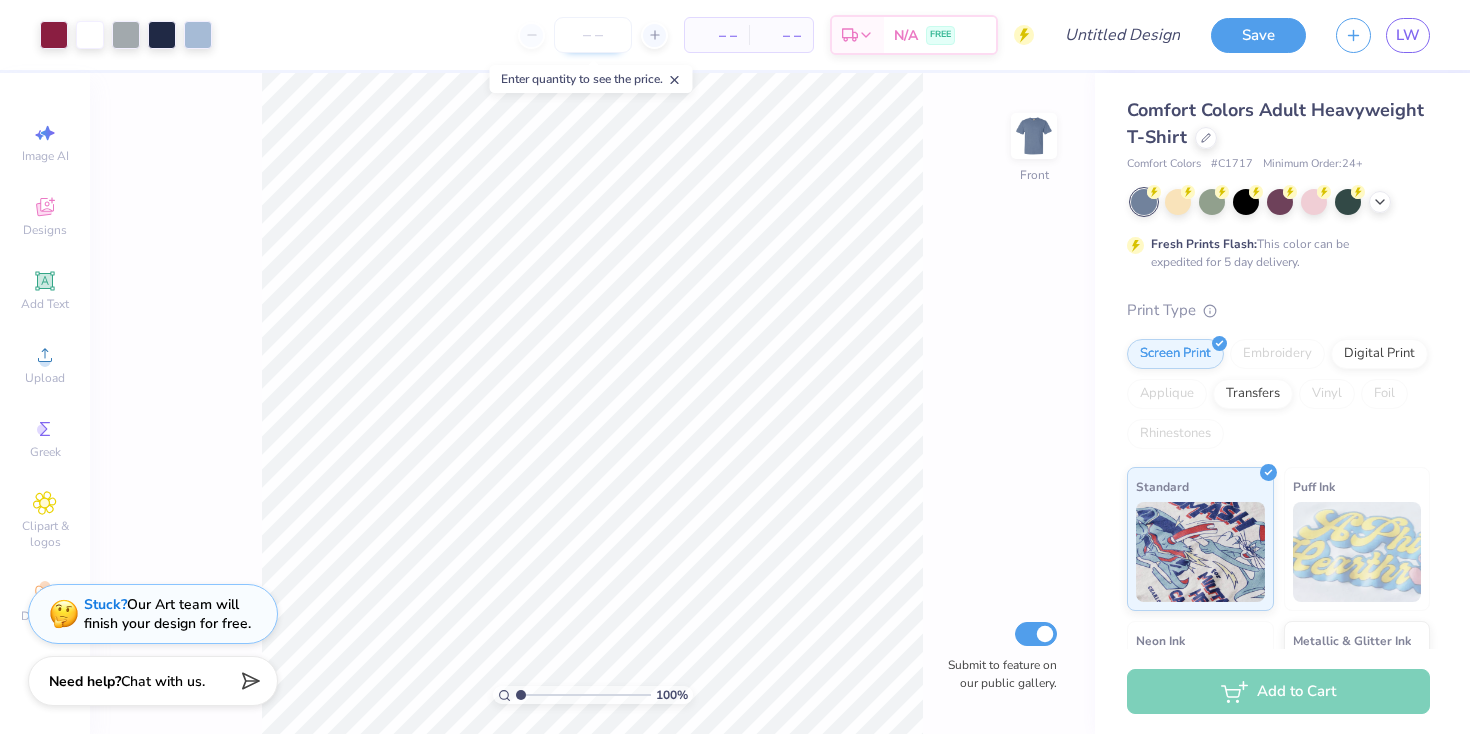 click at bounding box center [593, 35] 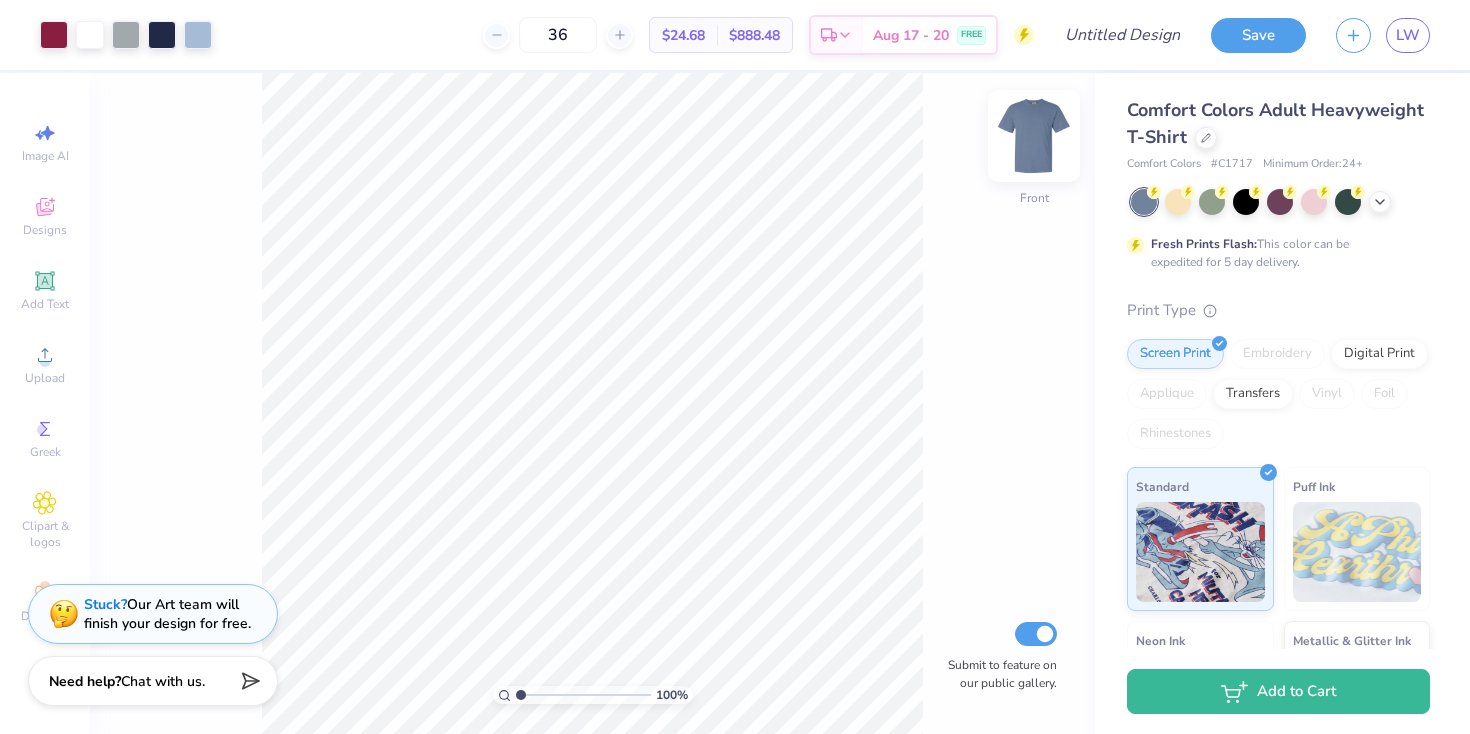 type on "36" 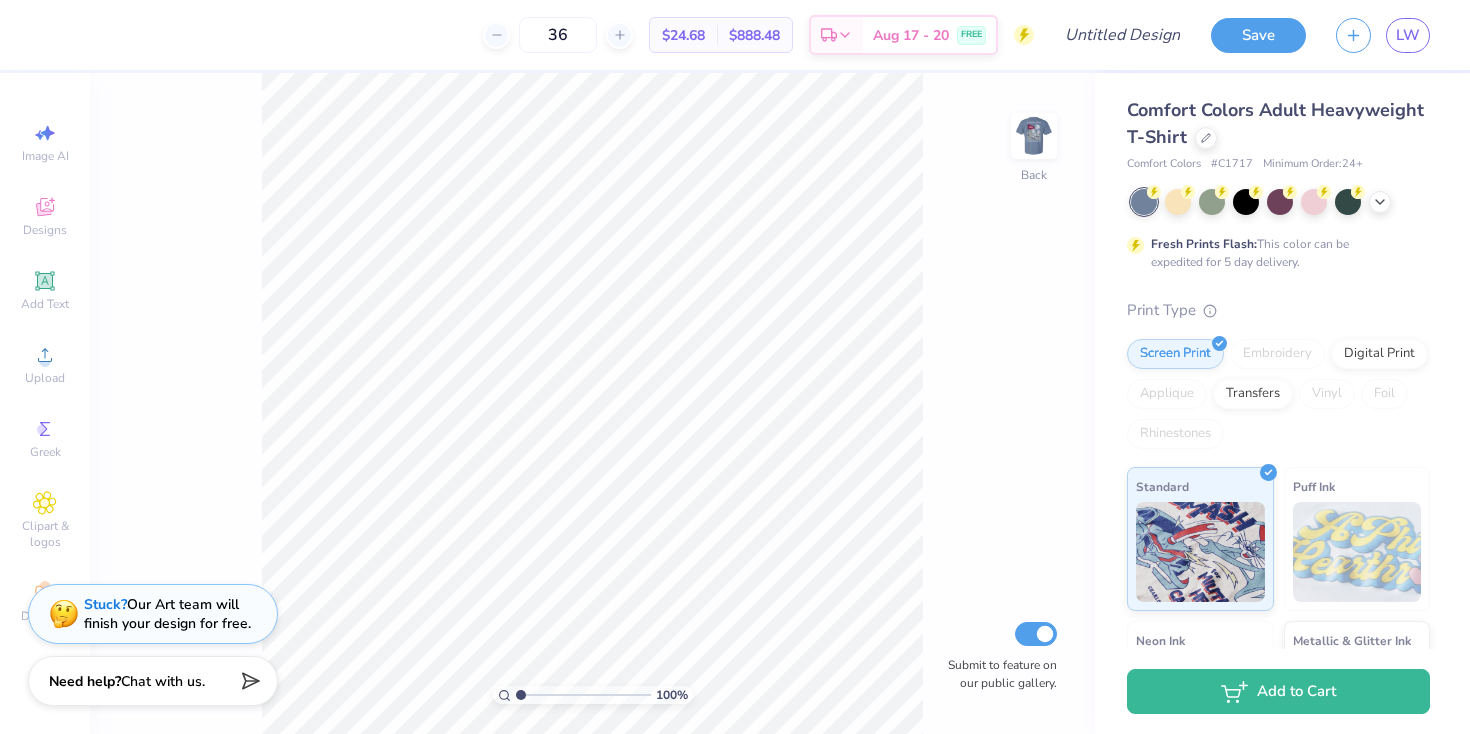 click at bounding box center [1034, 136] 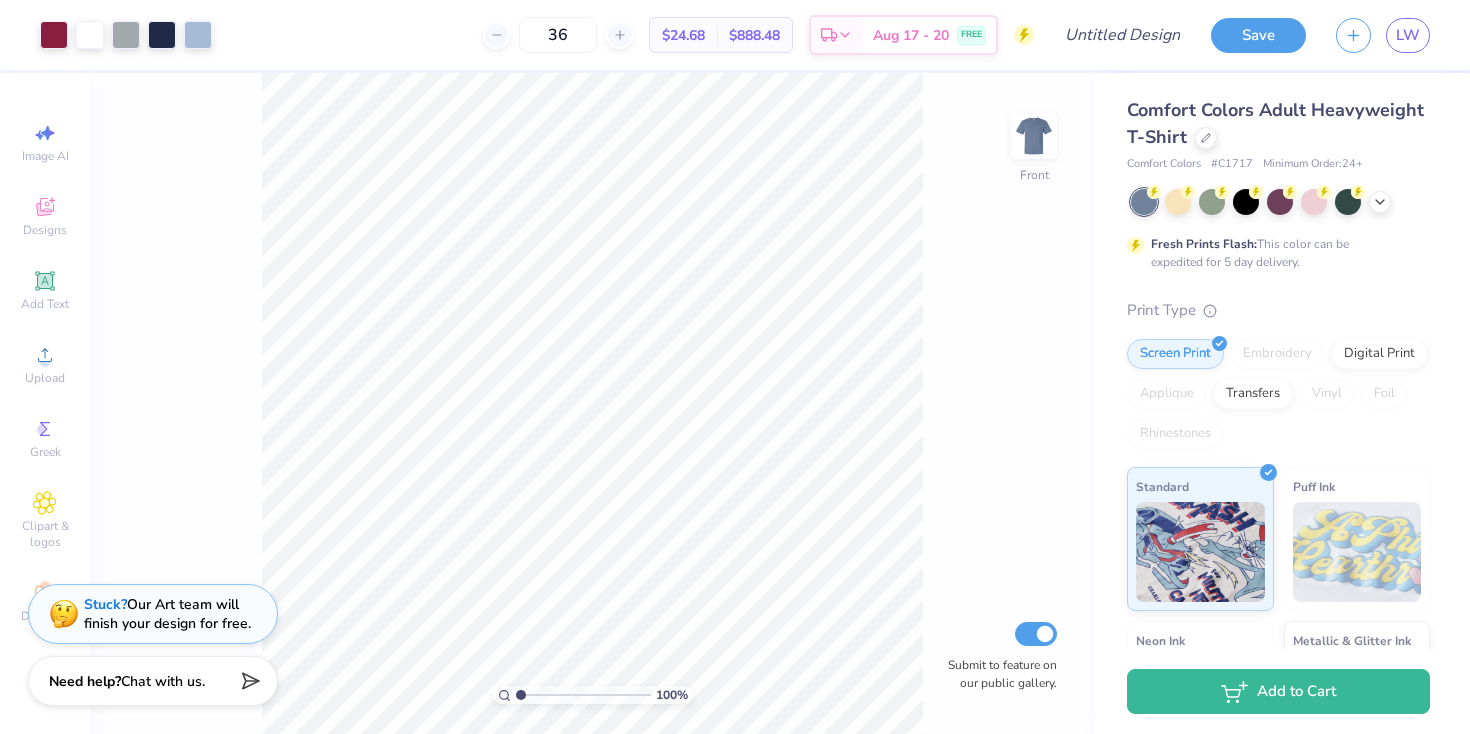 click at bounding box center [1034, 136] 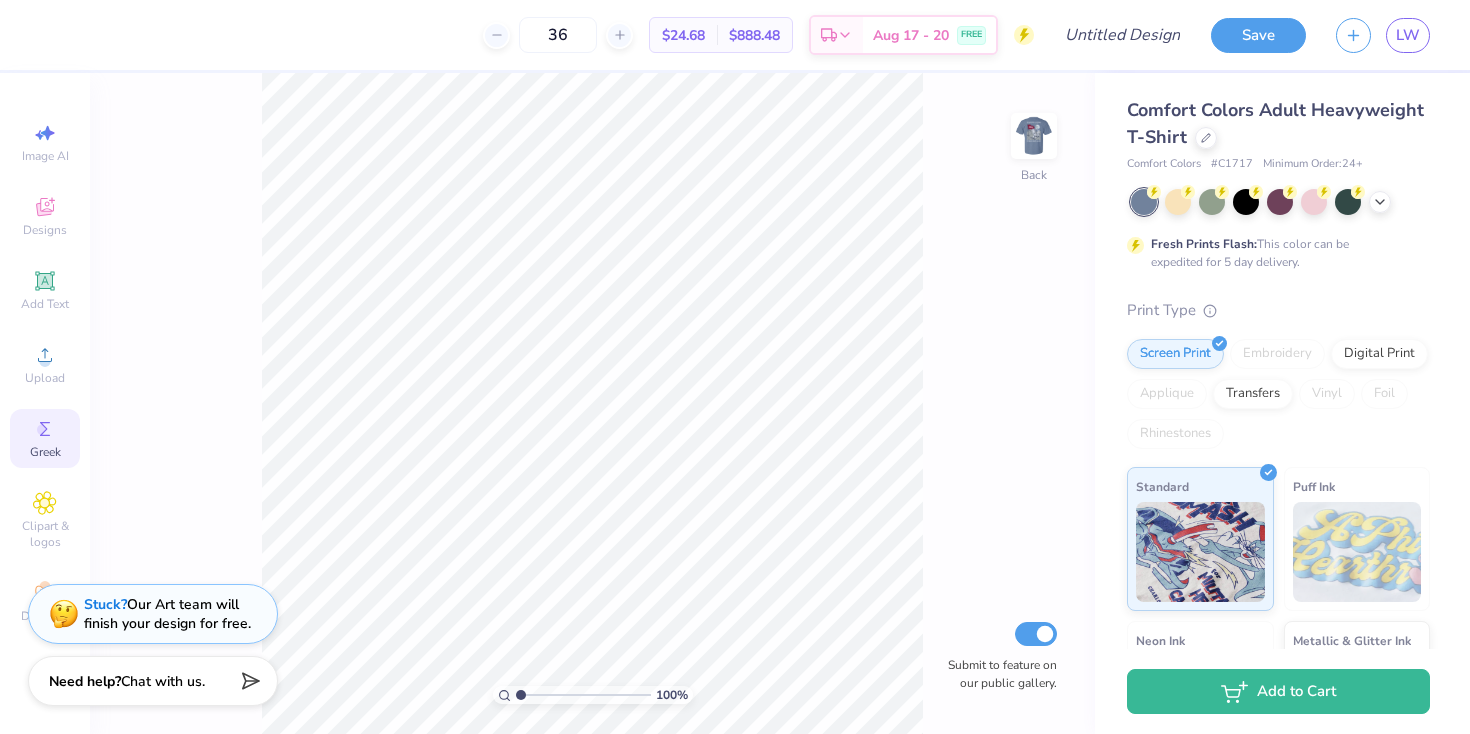 click on "Greek" at bounding box center [45, 438] 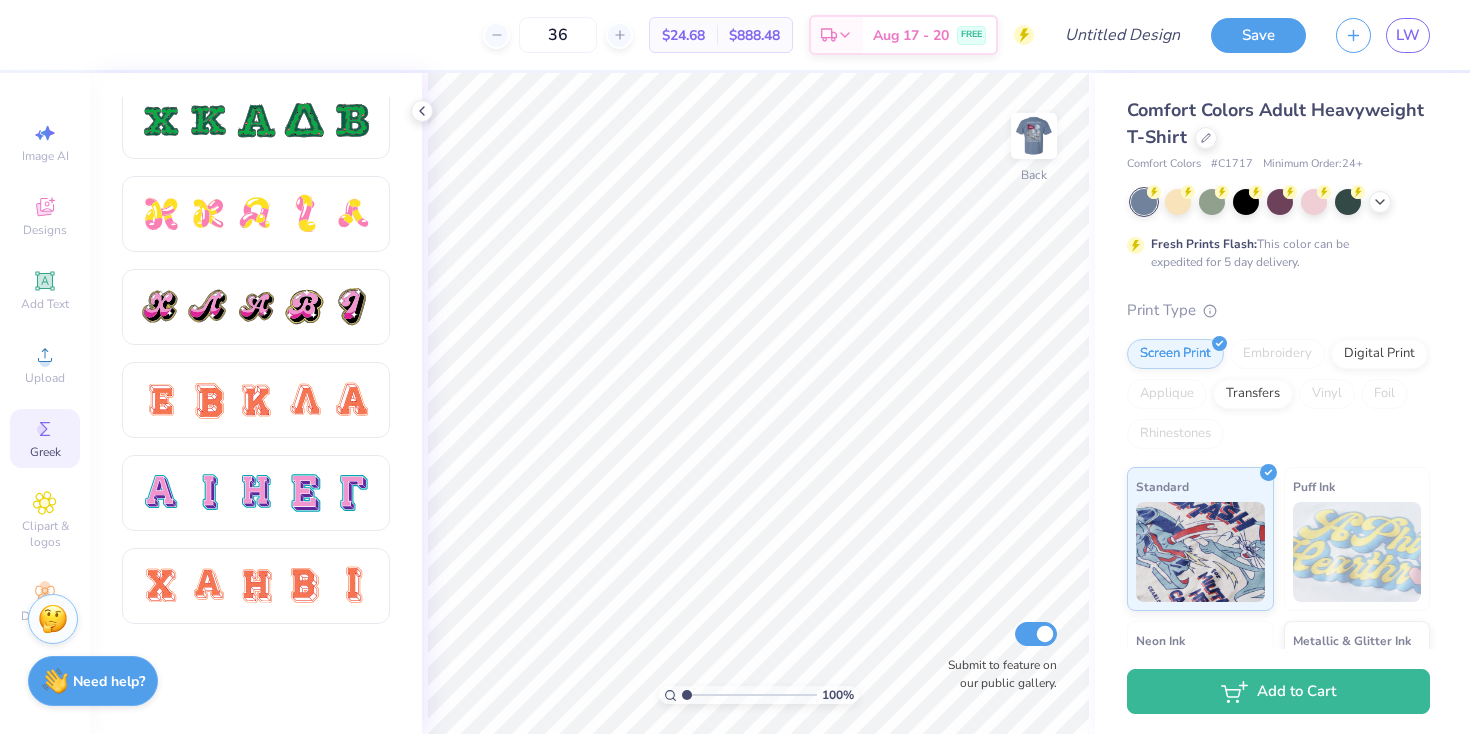 scroll, scrollTop: 0, scrollLeft: 0, axis: both 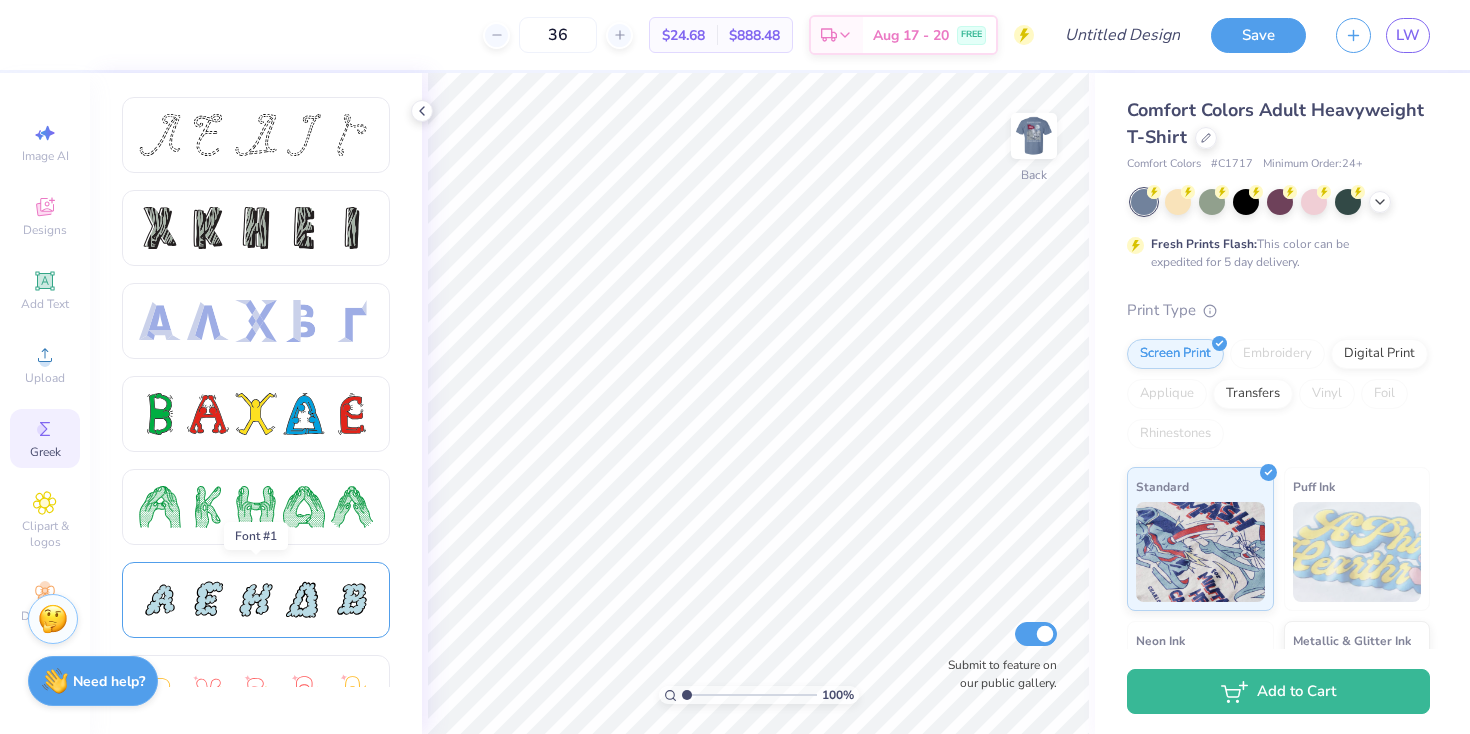click at bounding box center (256, 600) 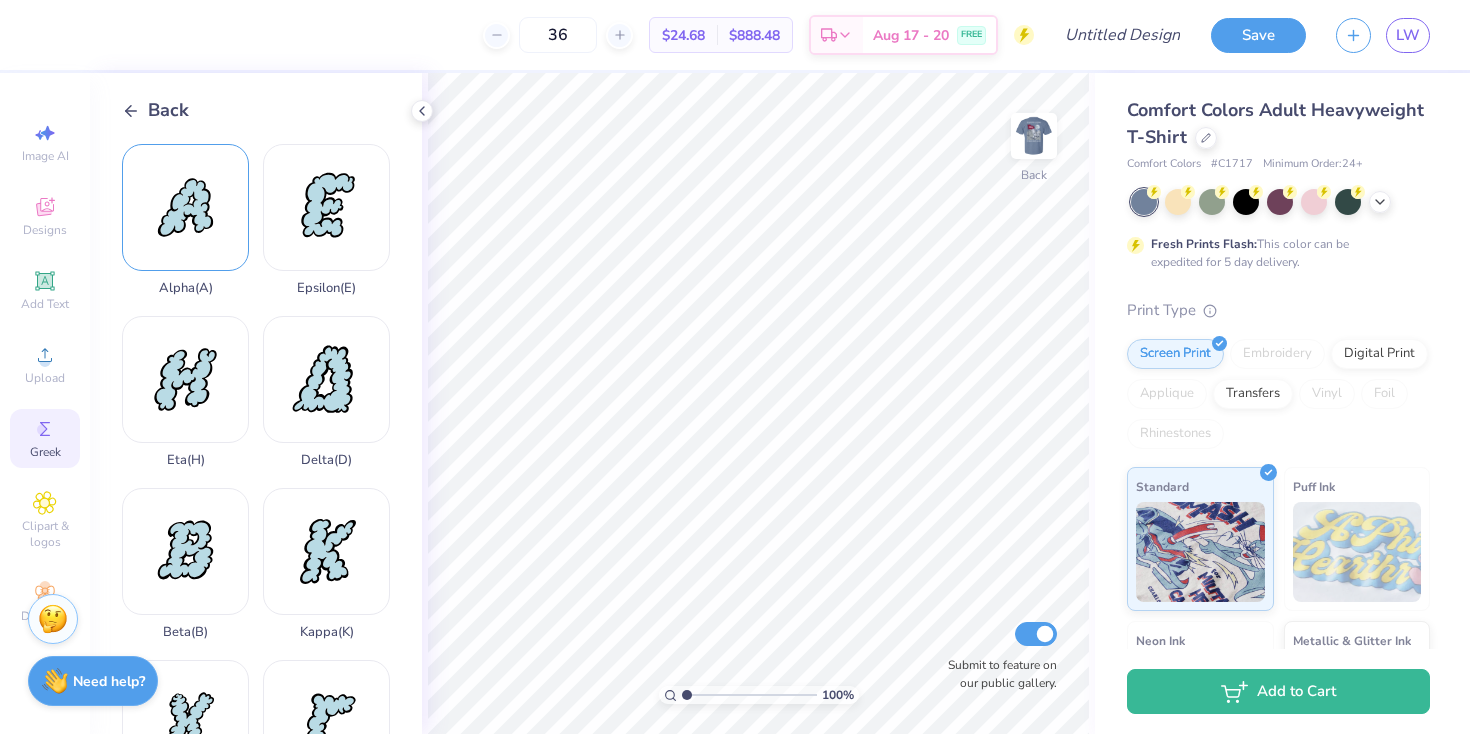 click on "Alpha  ( A )" at bounding box center [185, 220] 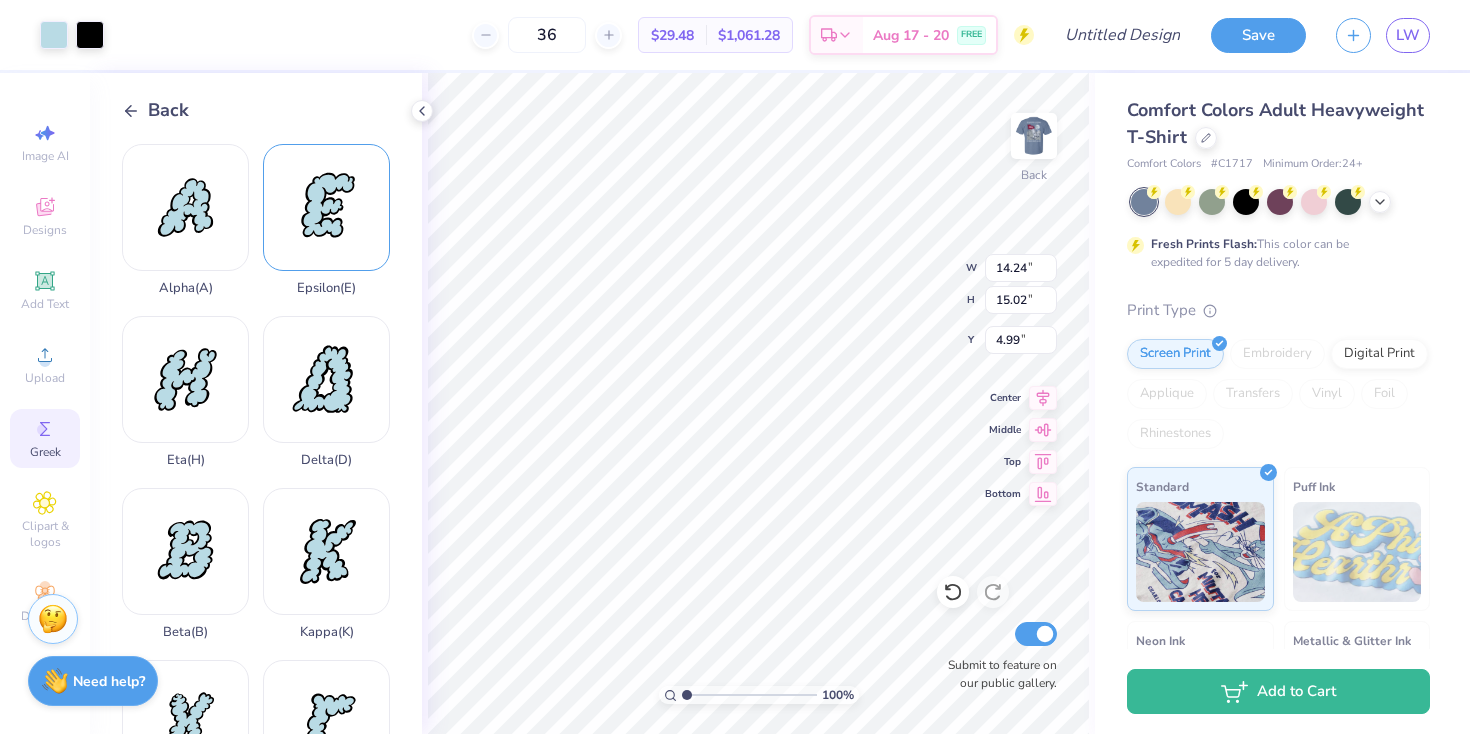 type on "4.84" 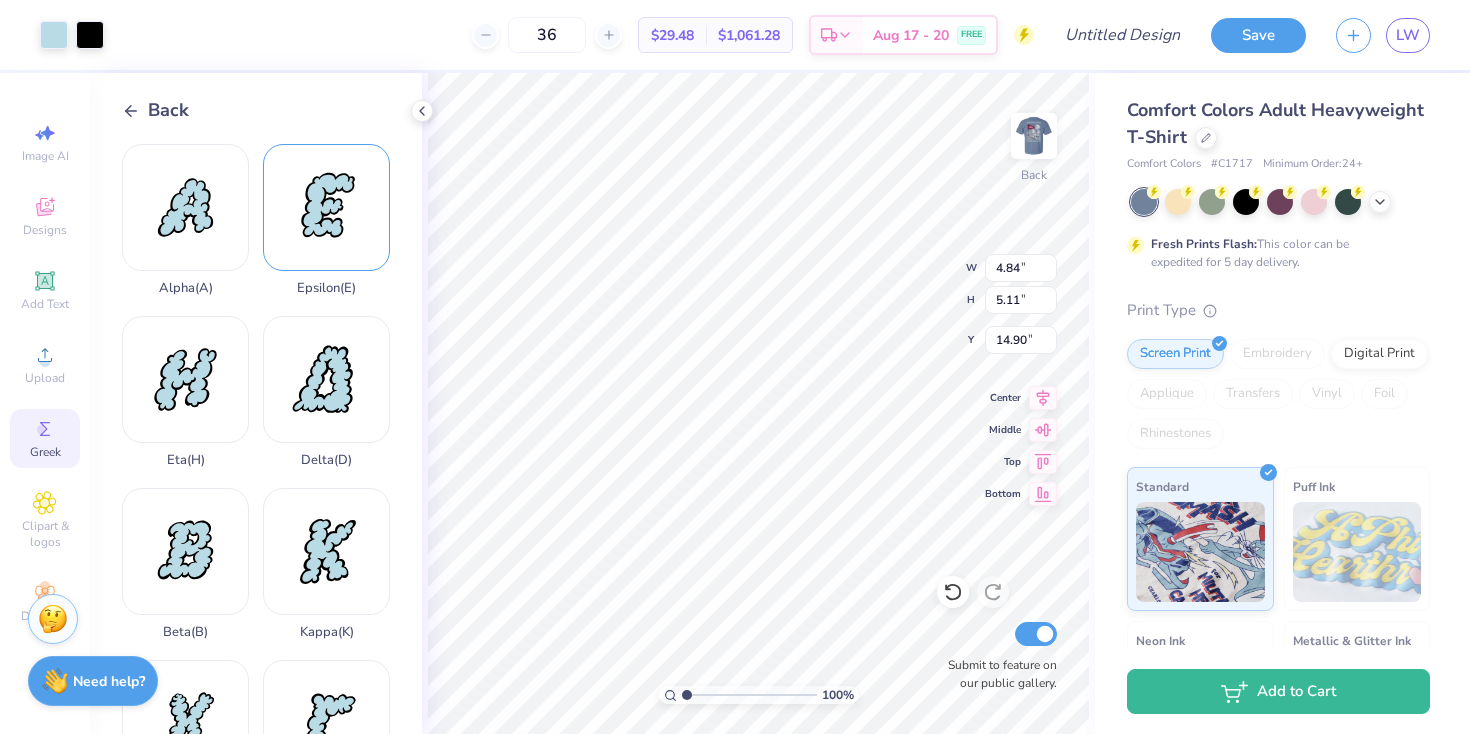 type on "5.38" 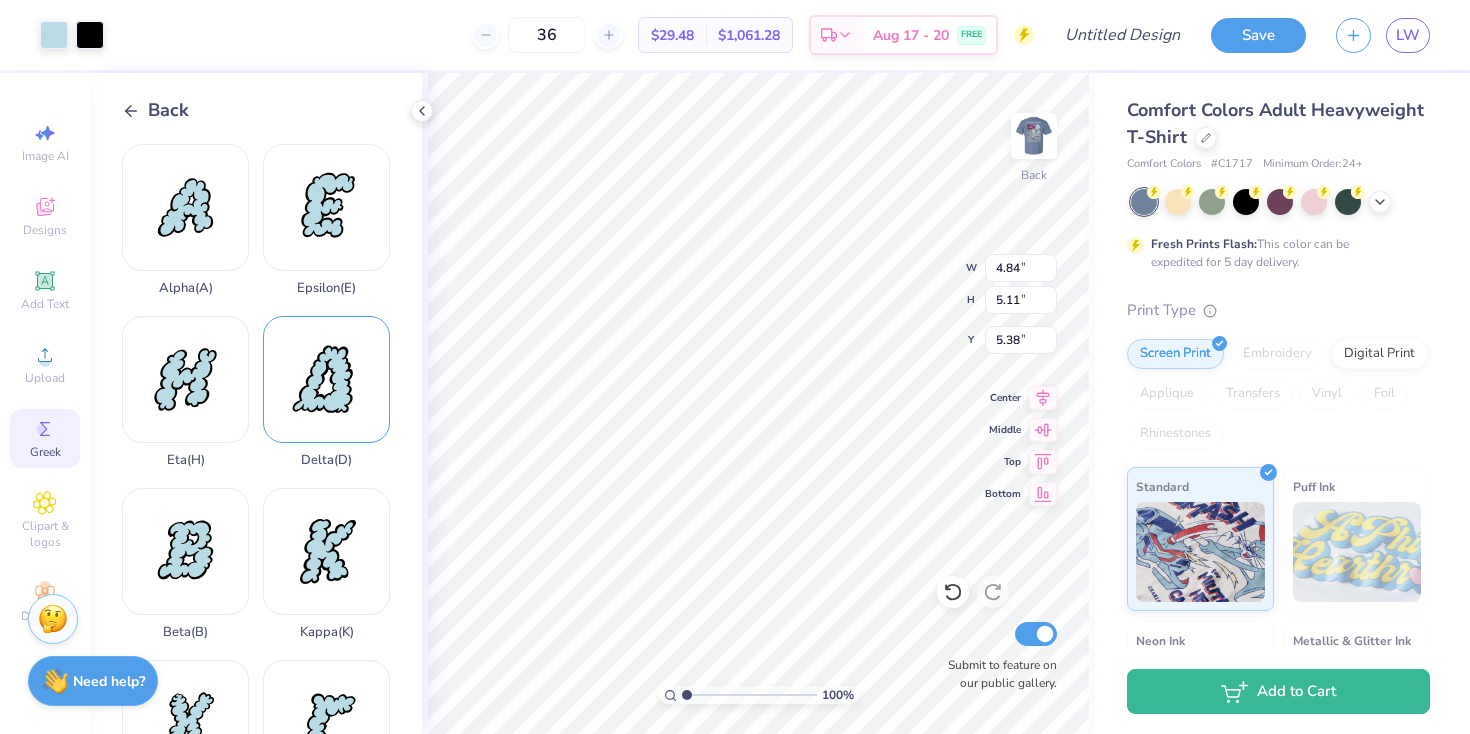 click on "Delta  ( D )" at bounding box center (326, 392) 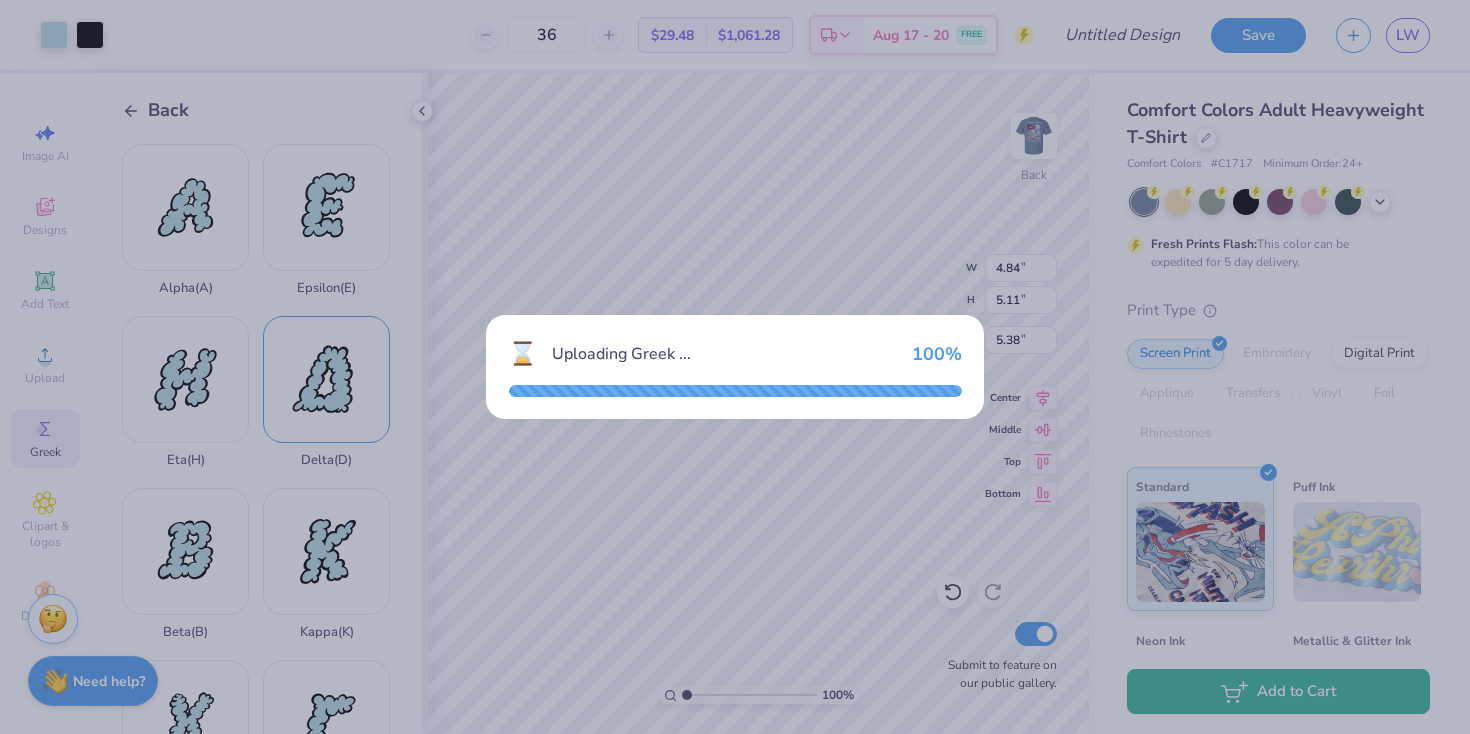type on "14.23" 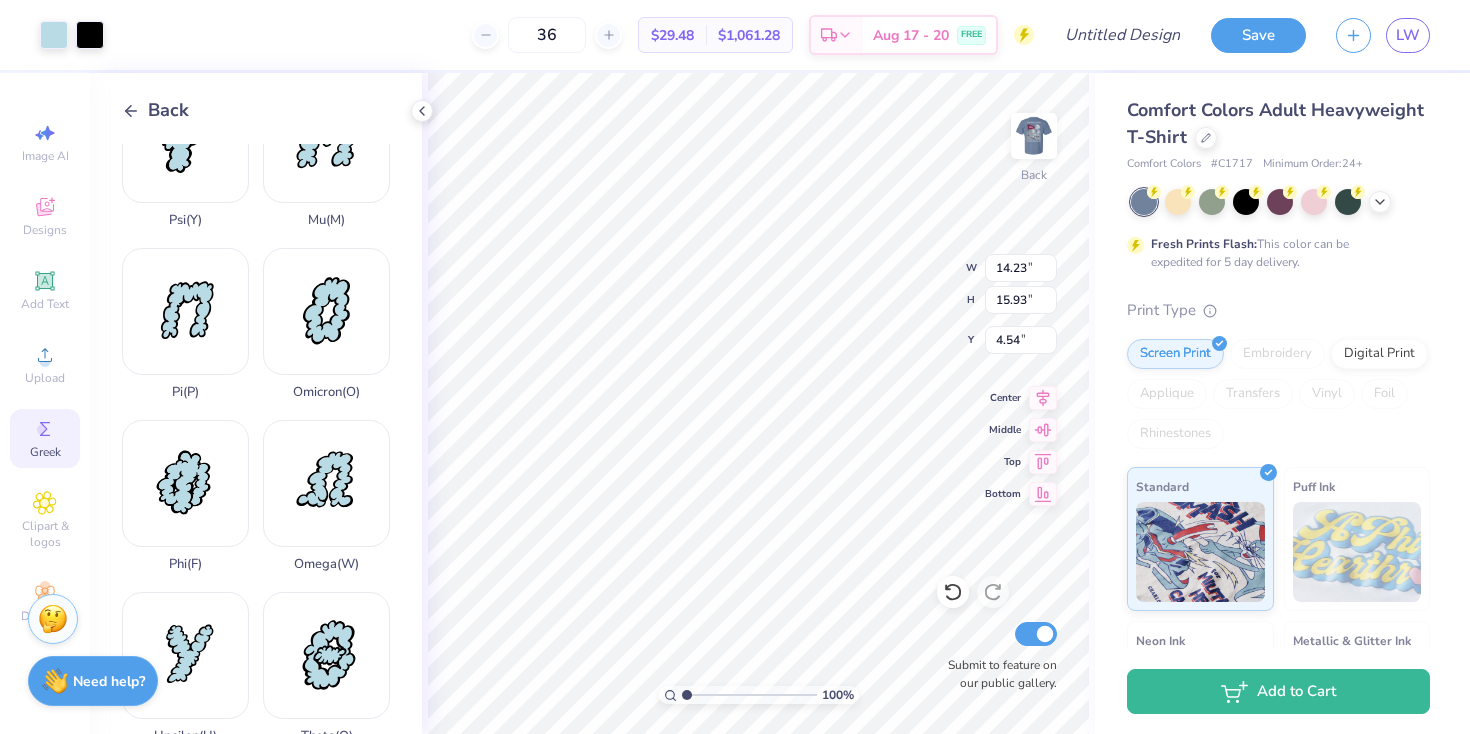 scroll, scrollTop: 1271, scrollLeft: 0, axis: vertical 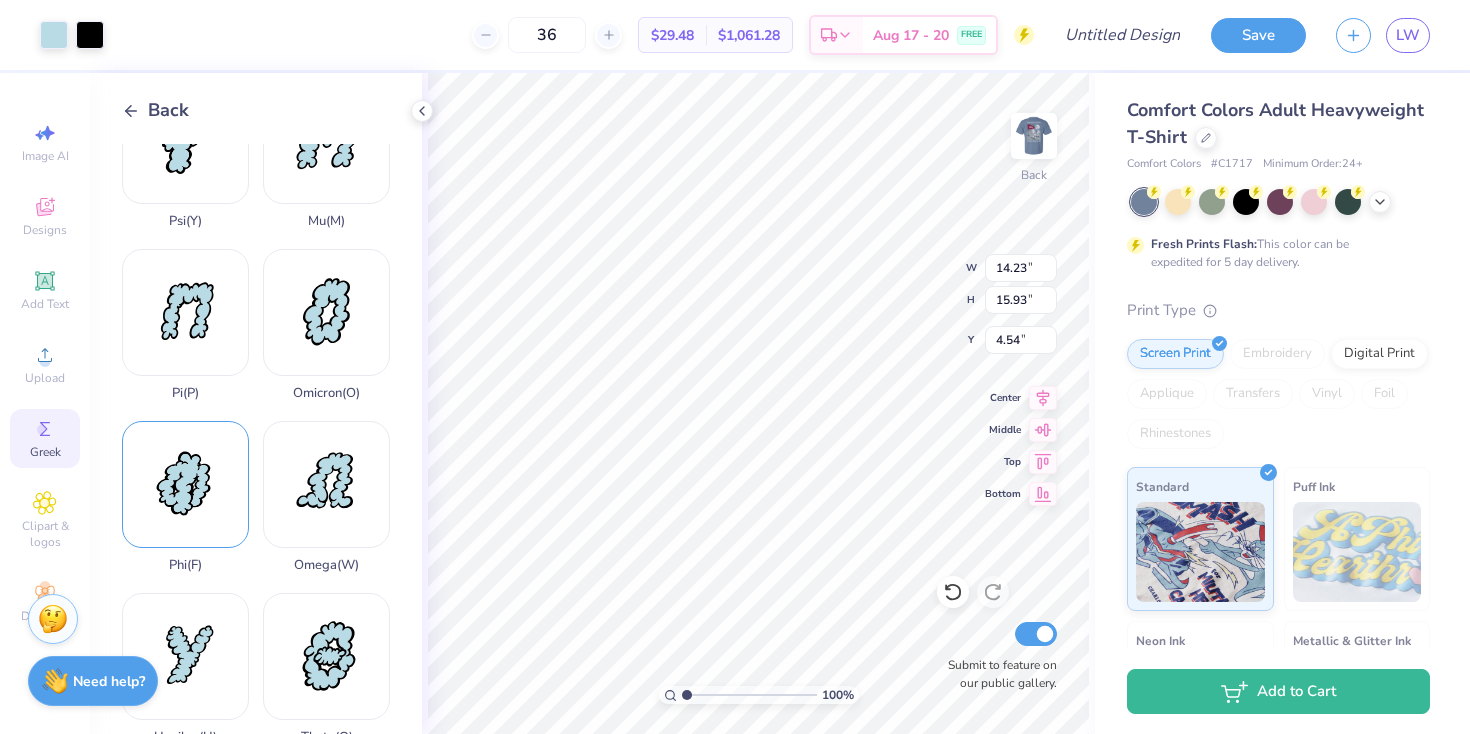 click on "Phi  ( F )" at bounding box center (185, 497) 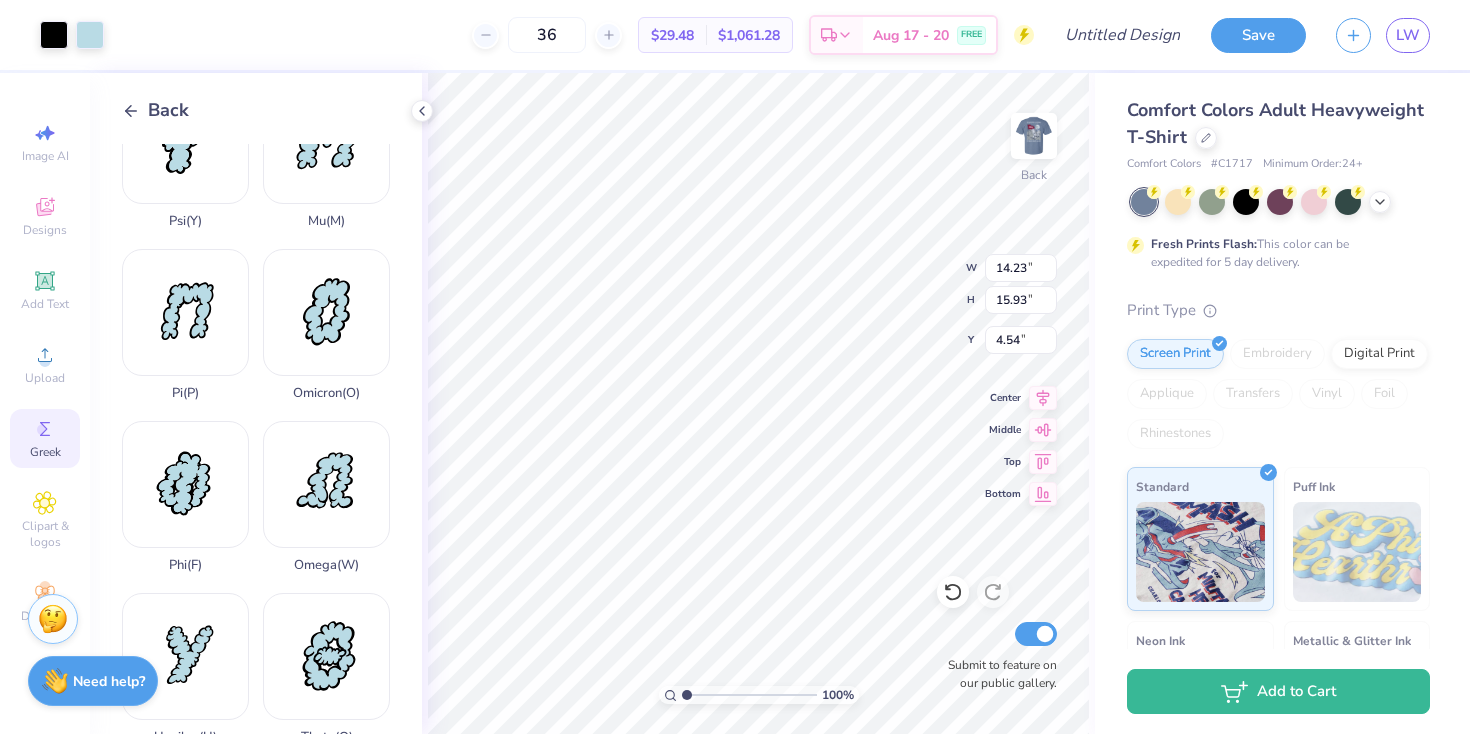 type on "14.24" 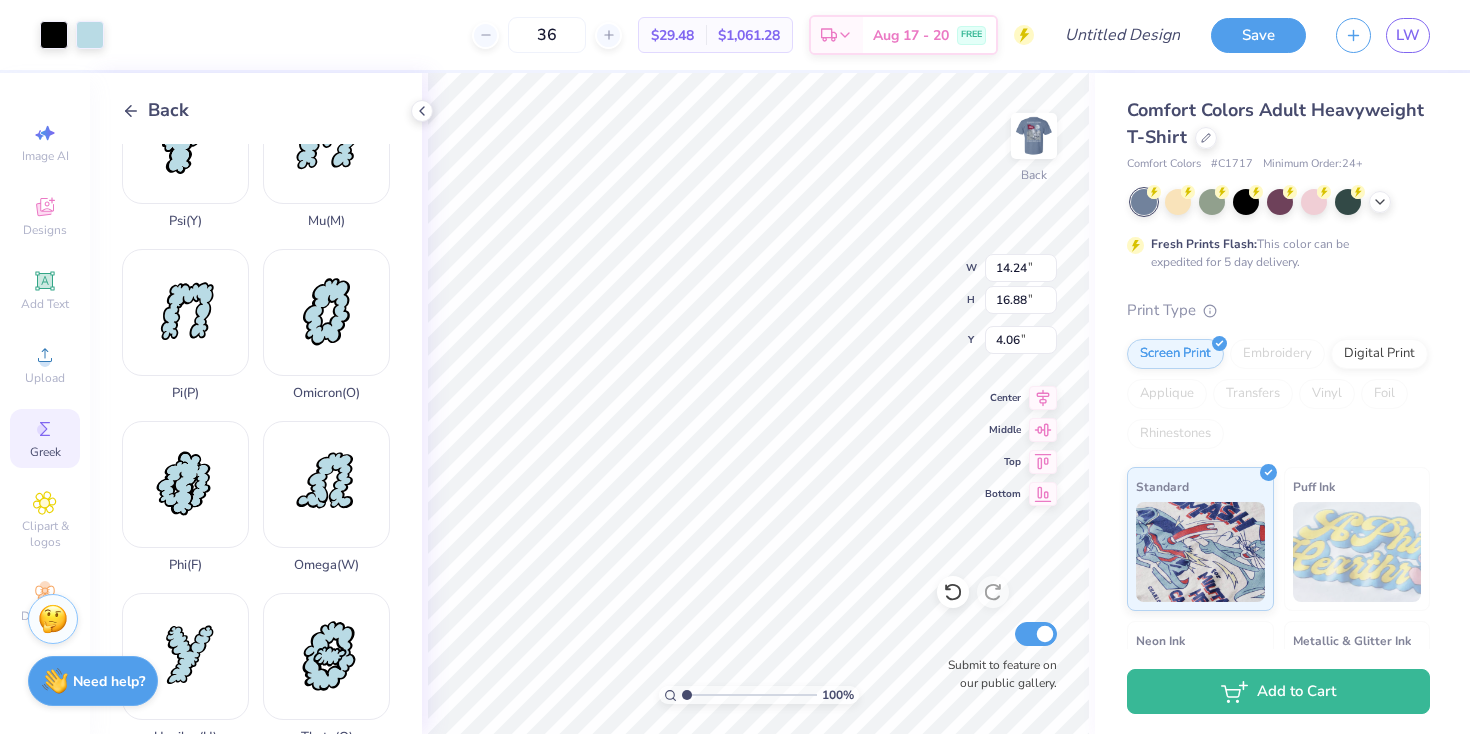 type on "6.09" 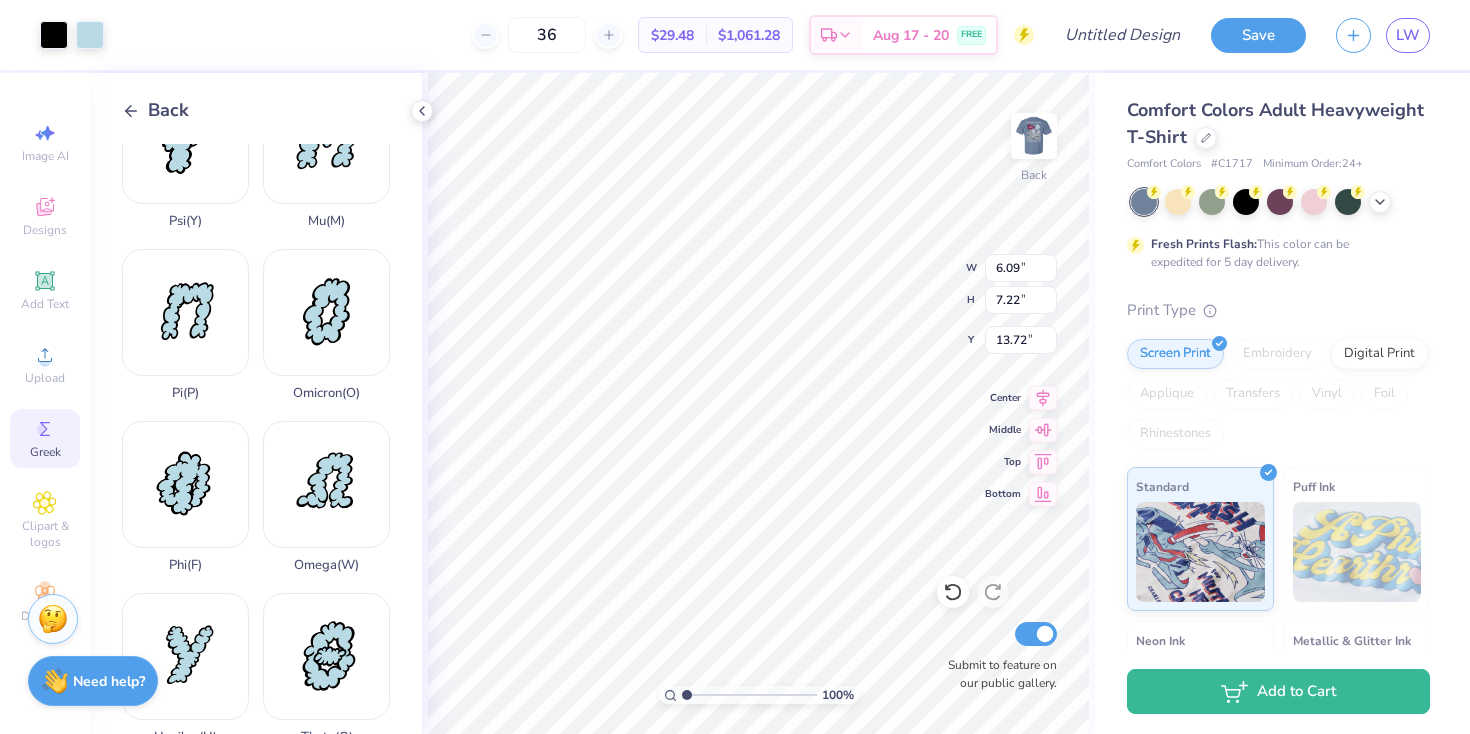 type on "14.23" 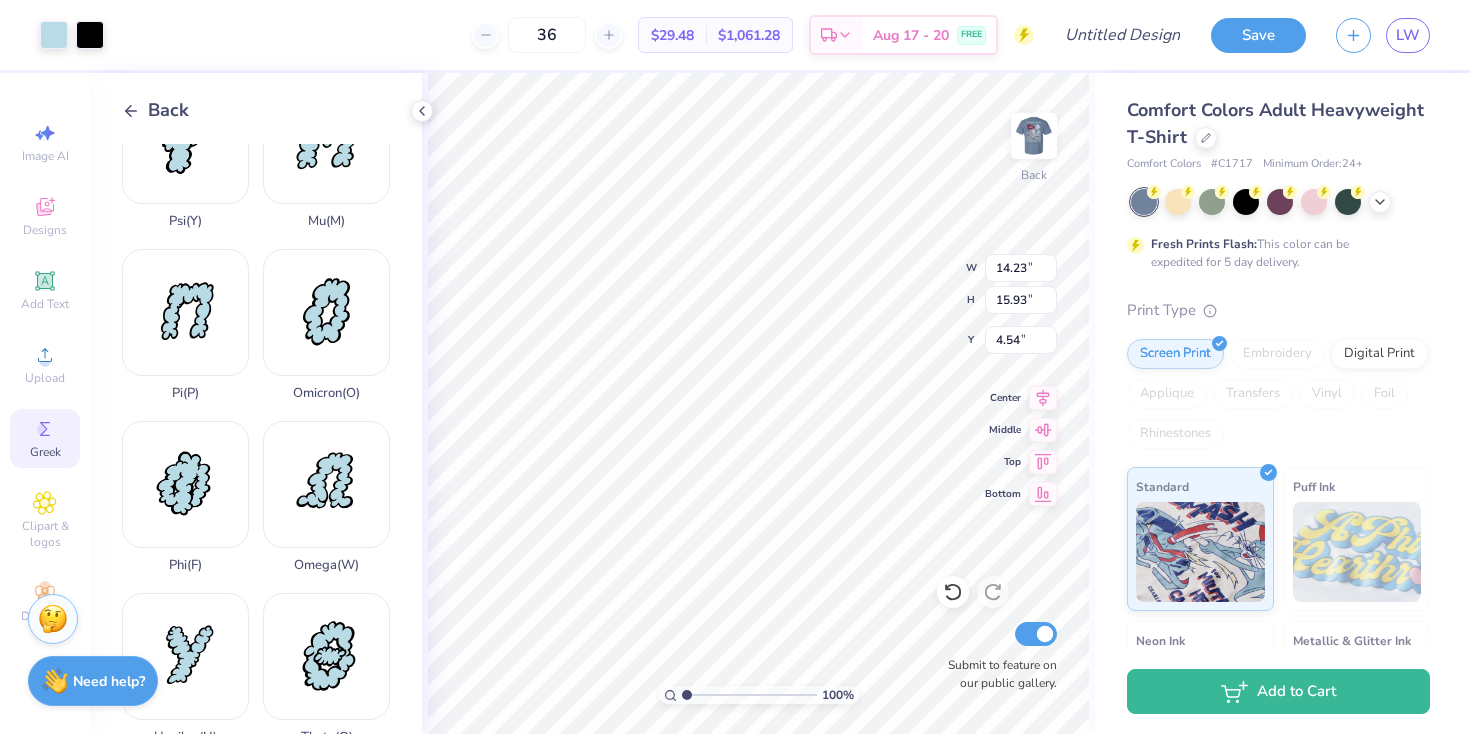type on "8.23" 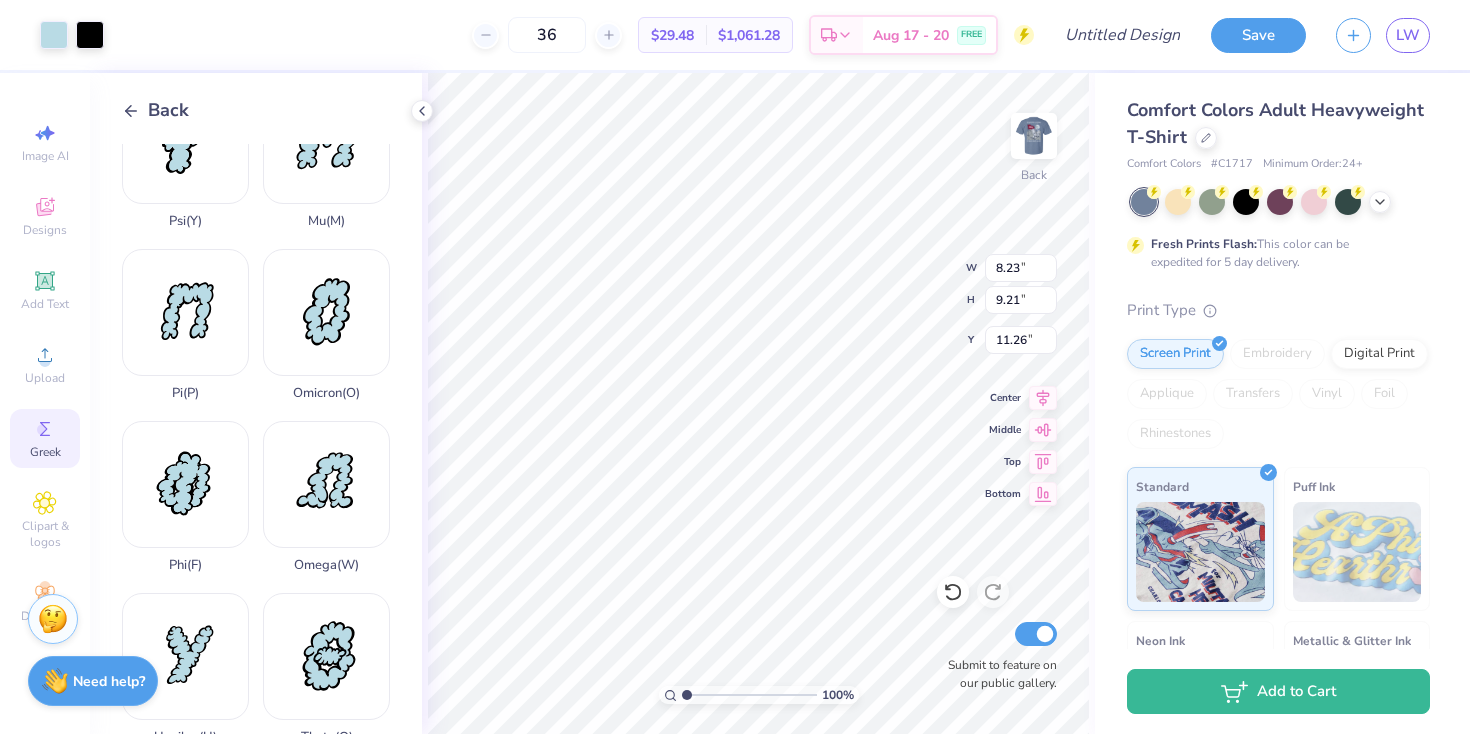 type on "2.47" 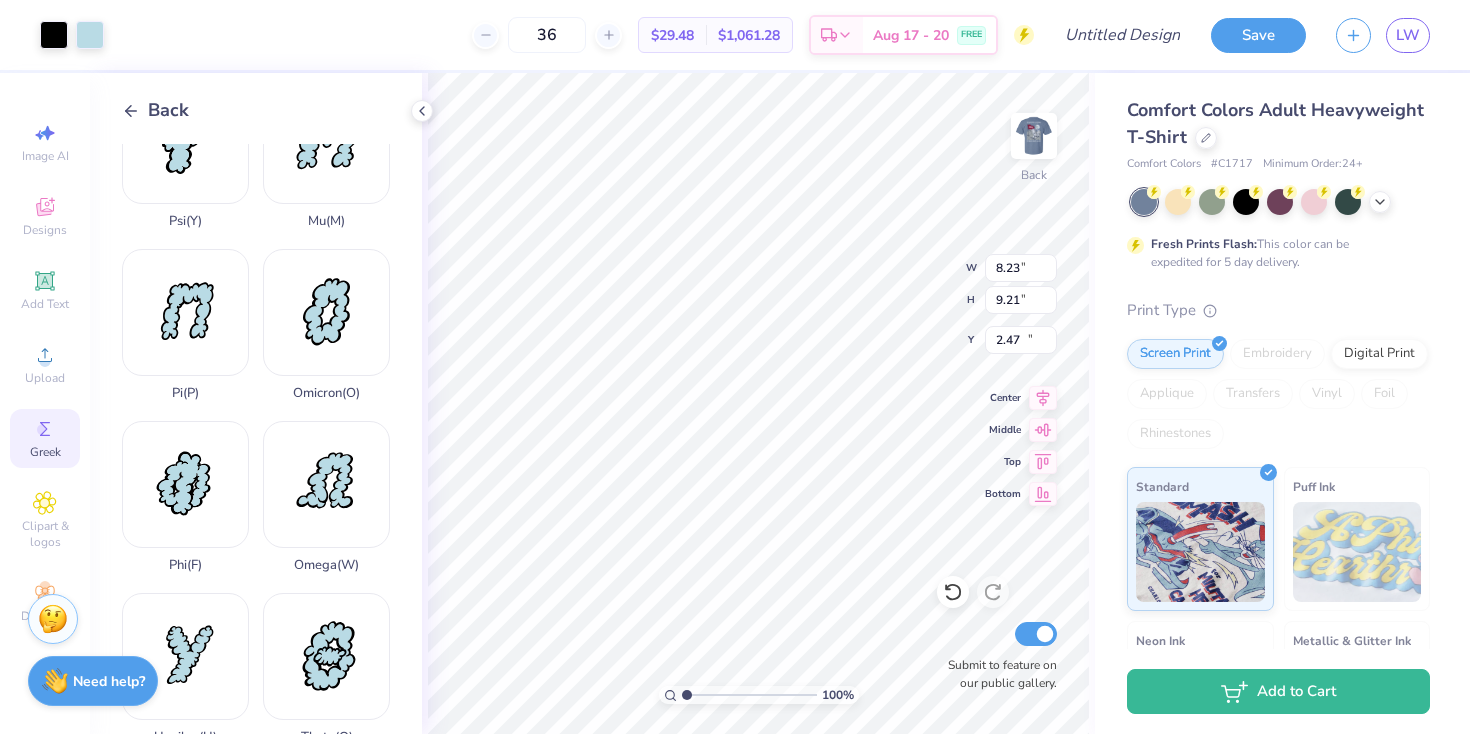 type on "6.09" 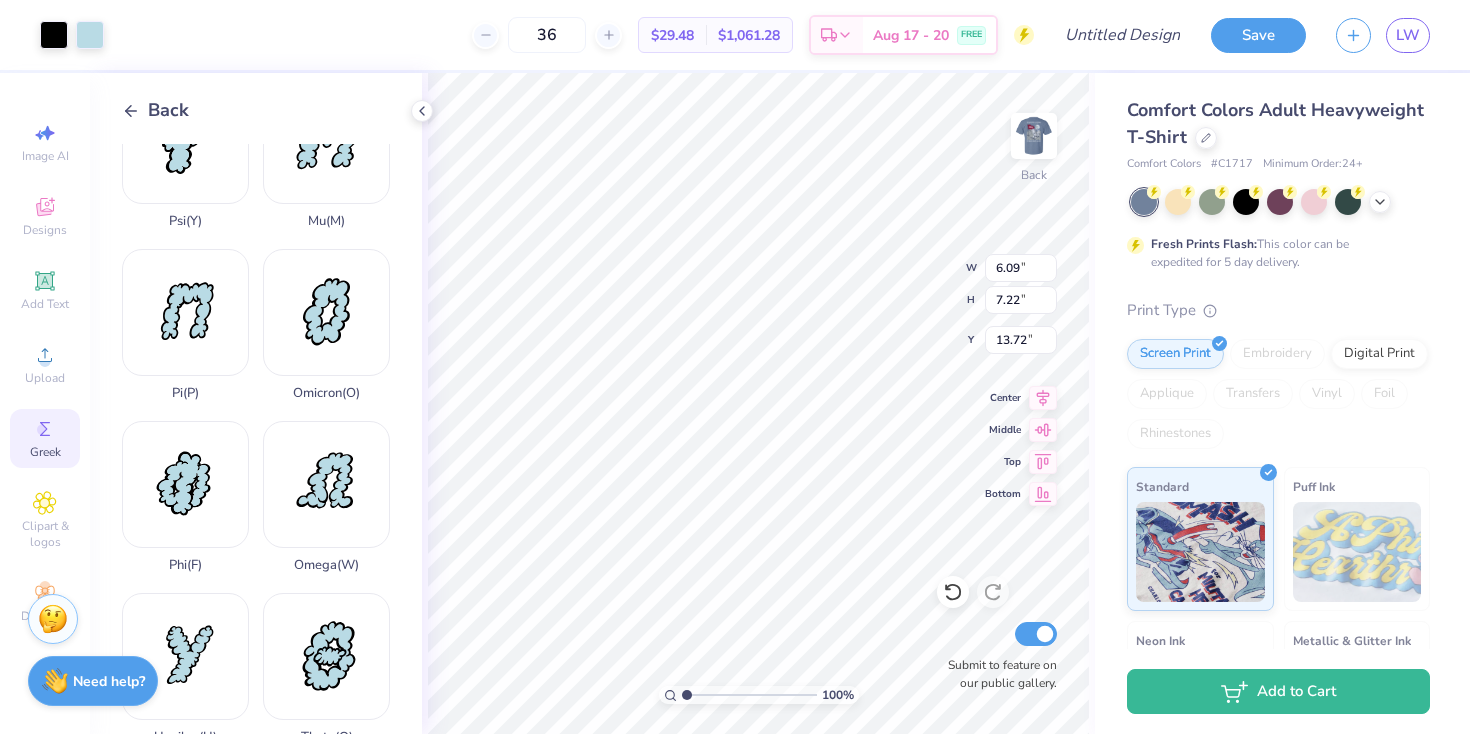 type on "13.75" 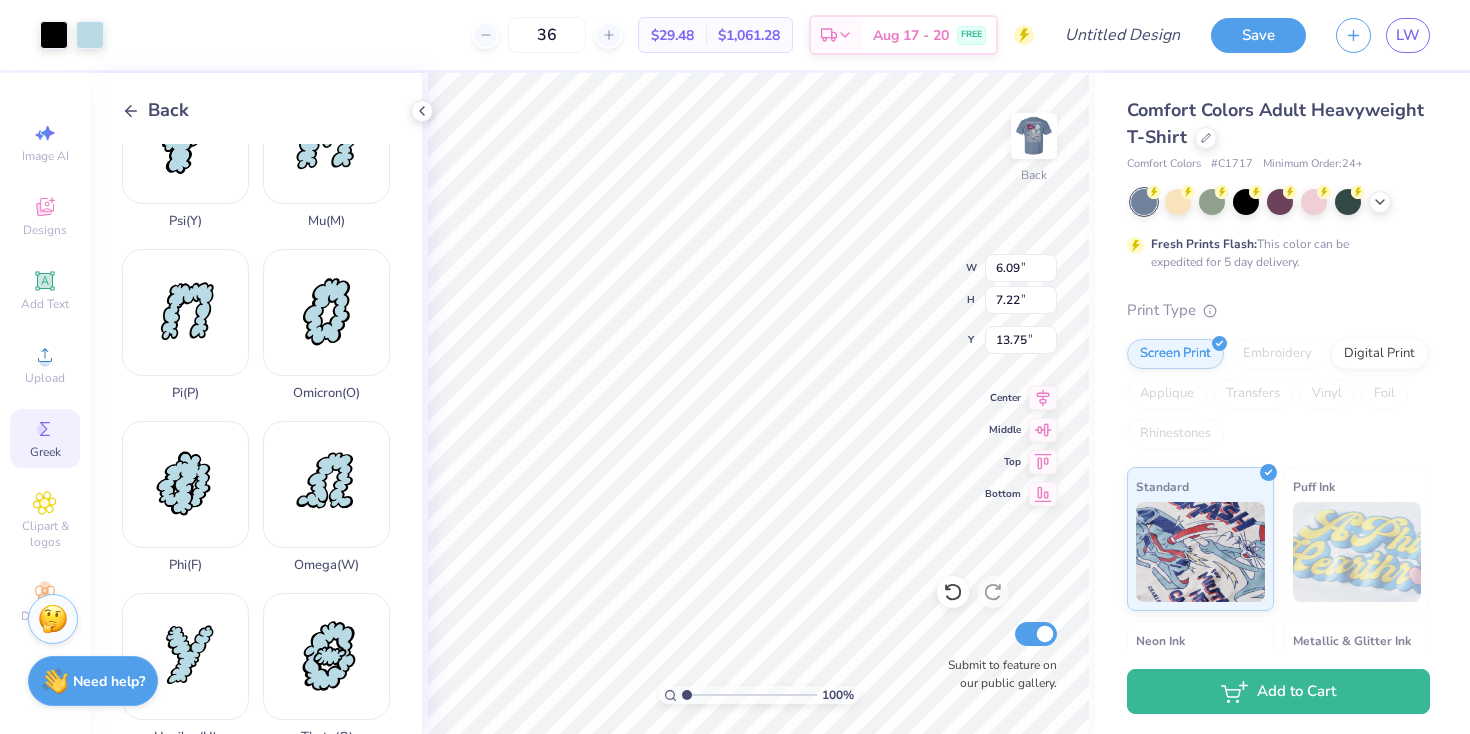 type on "3.35" 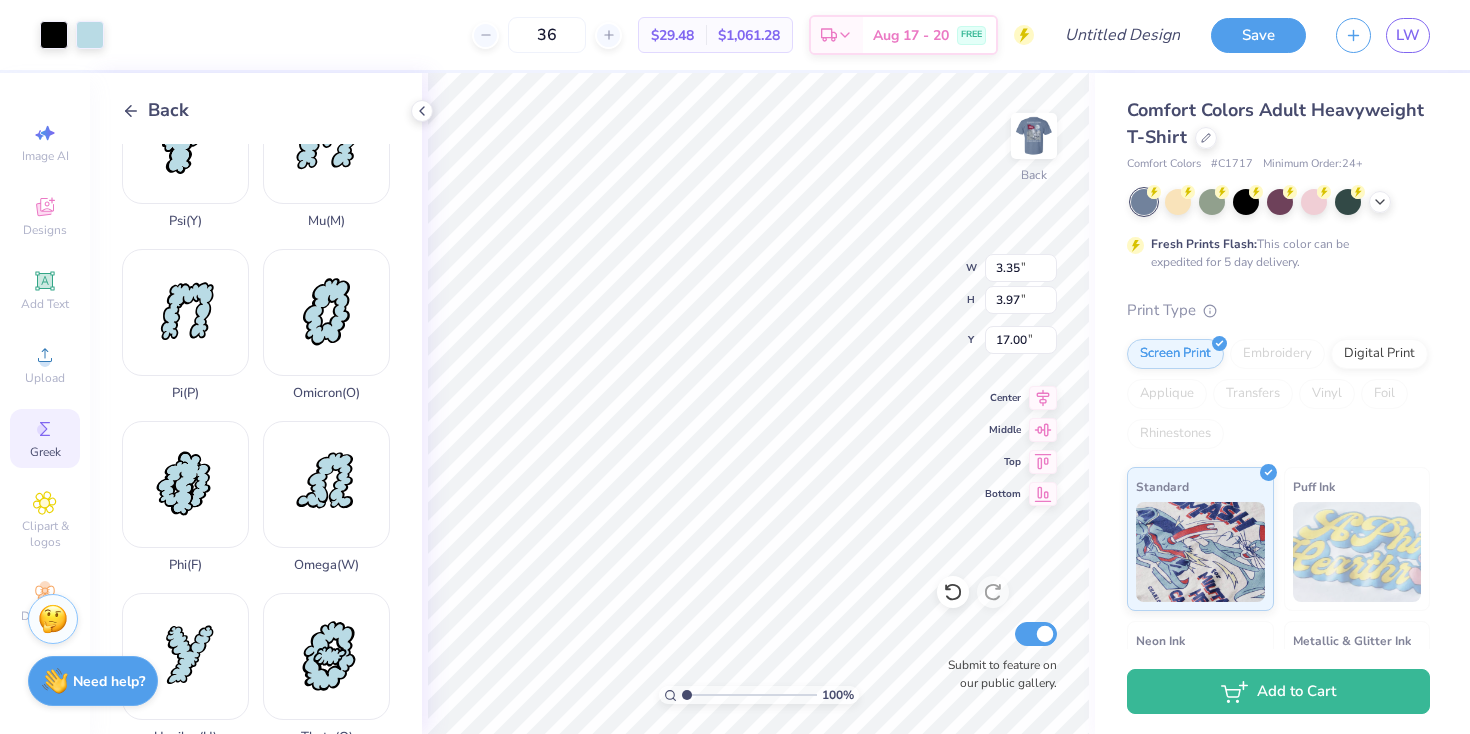 type on "8.23" 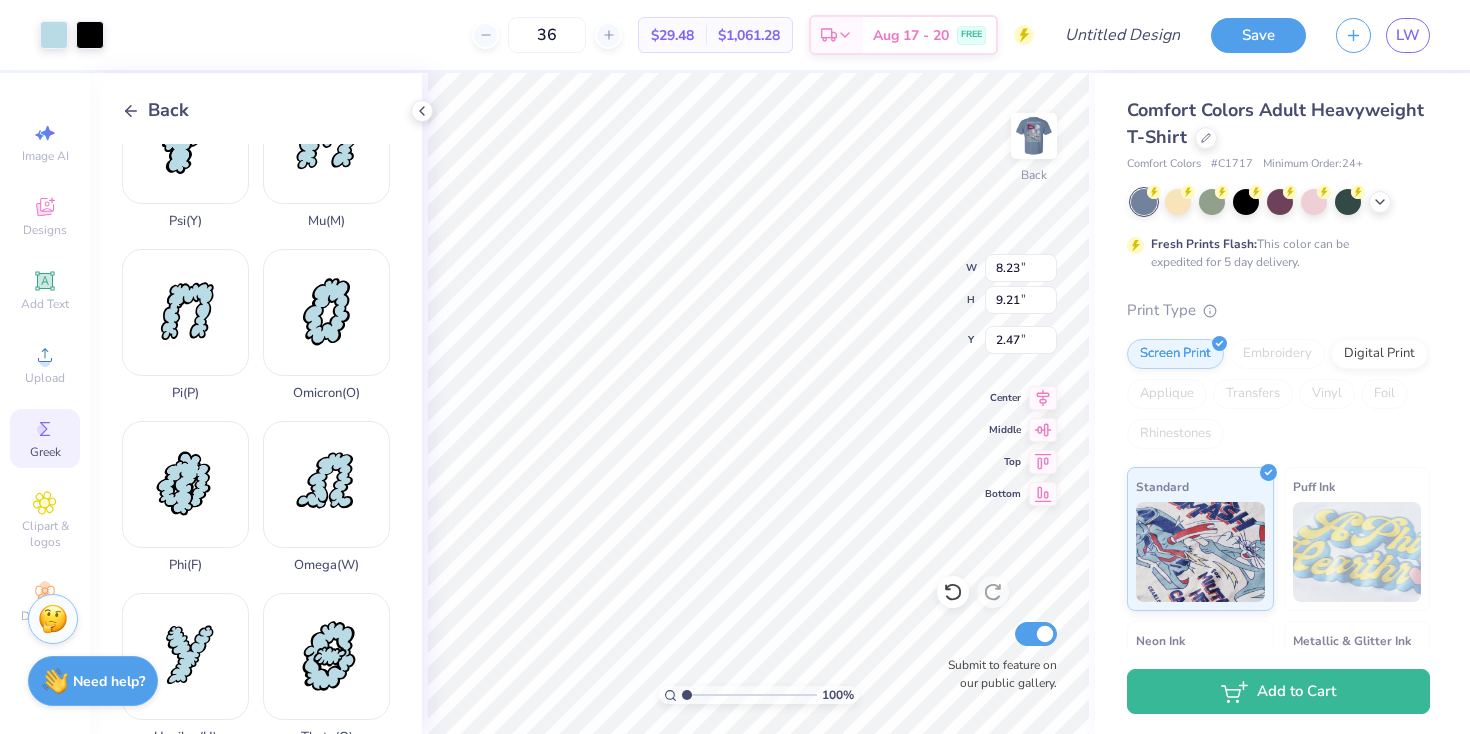 type on "4.84" 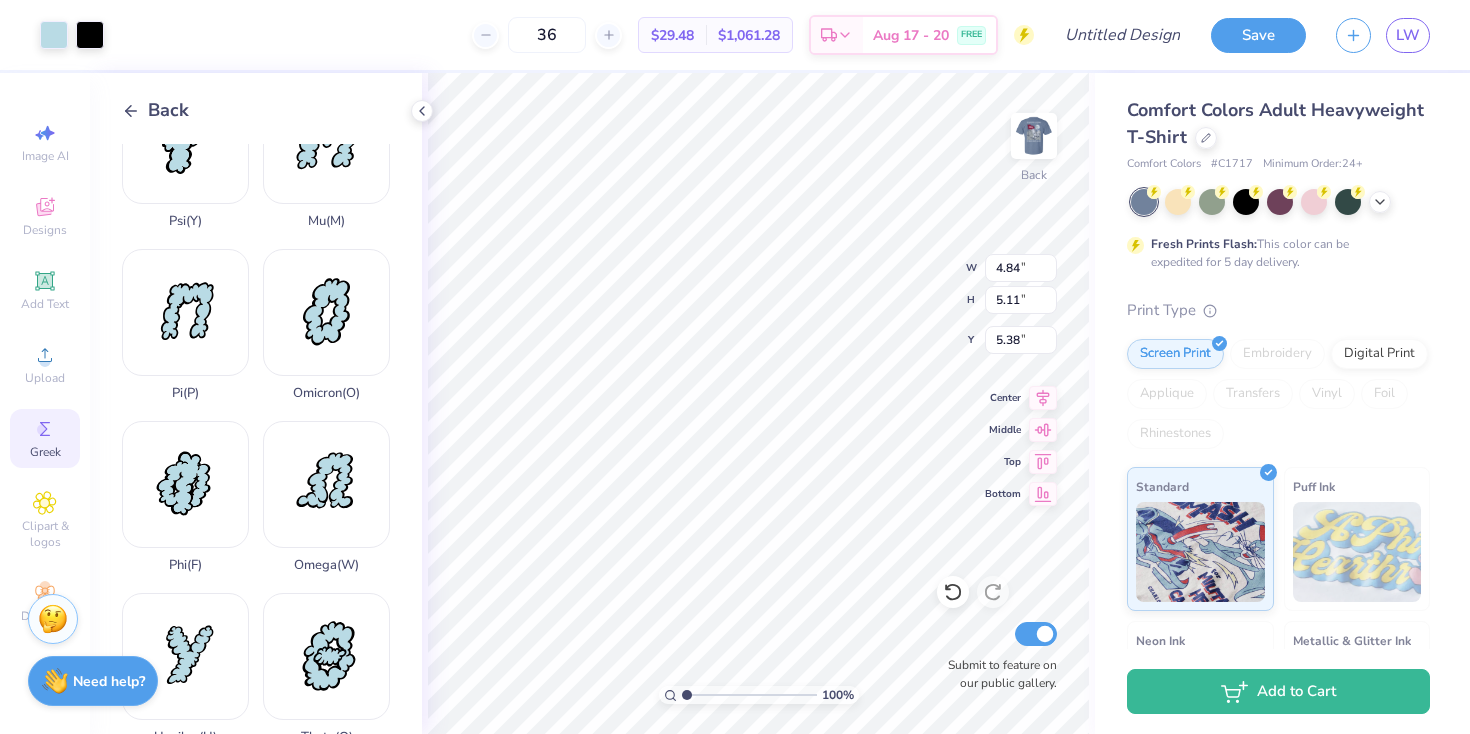 type on "4.52" 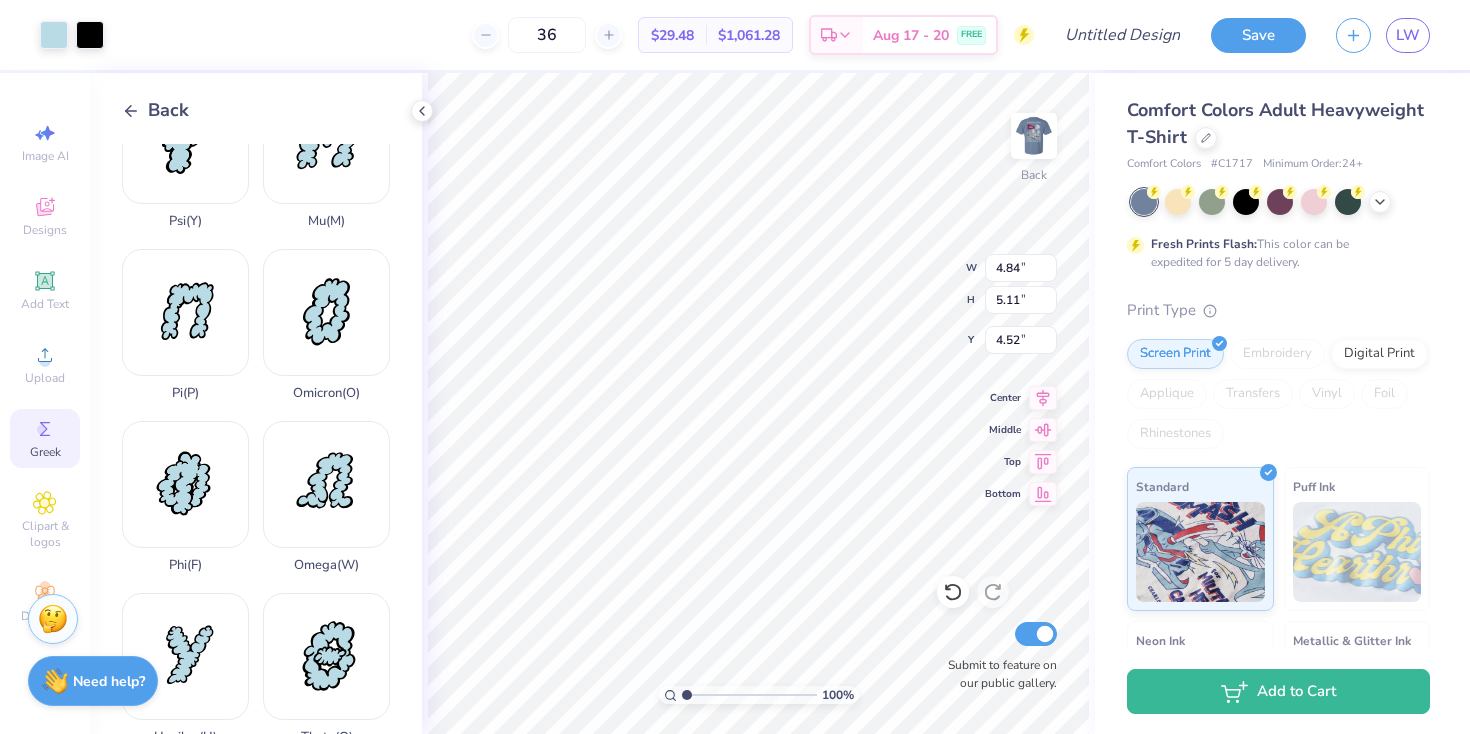 type on "8.23" 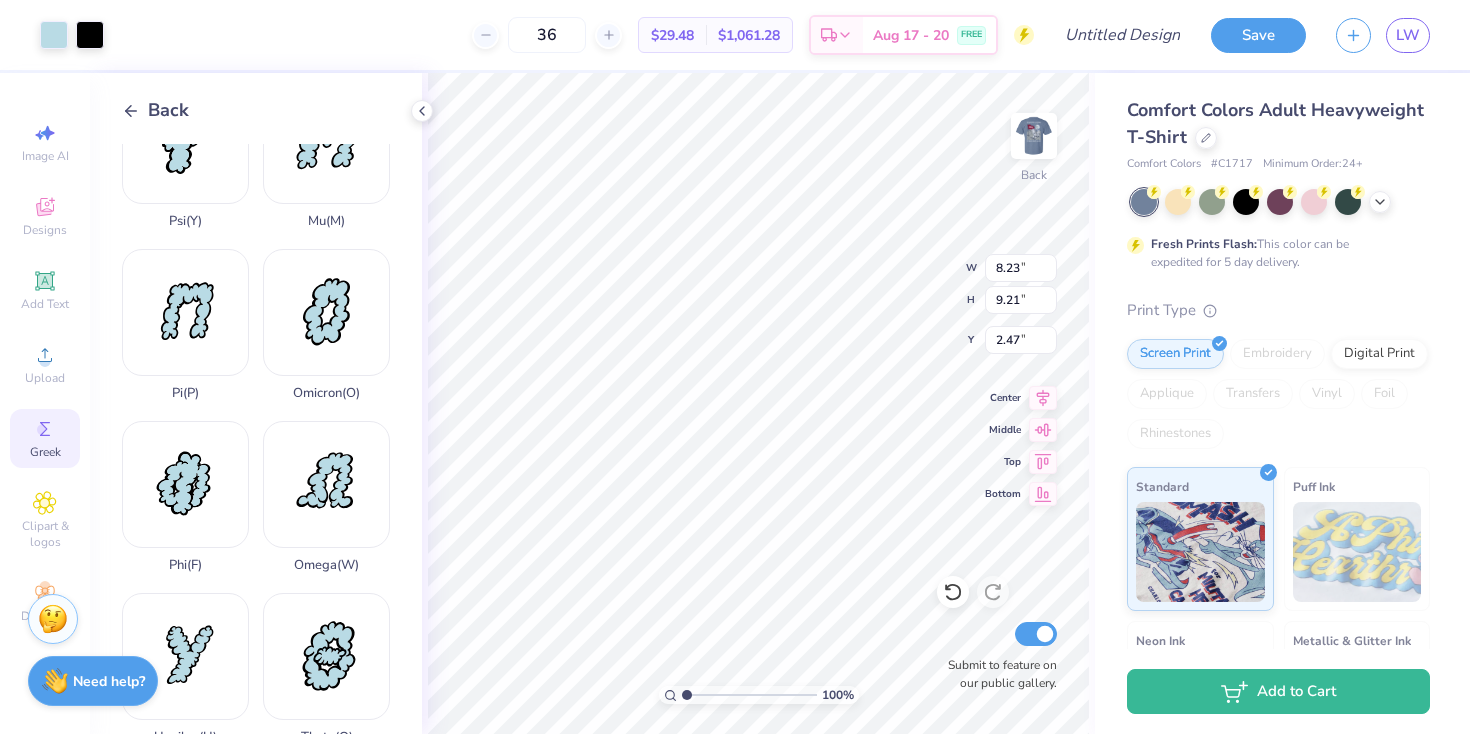 type on "3.35" 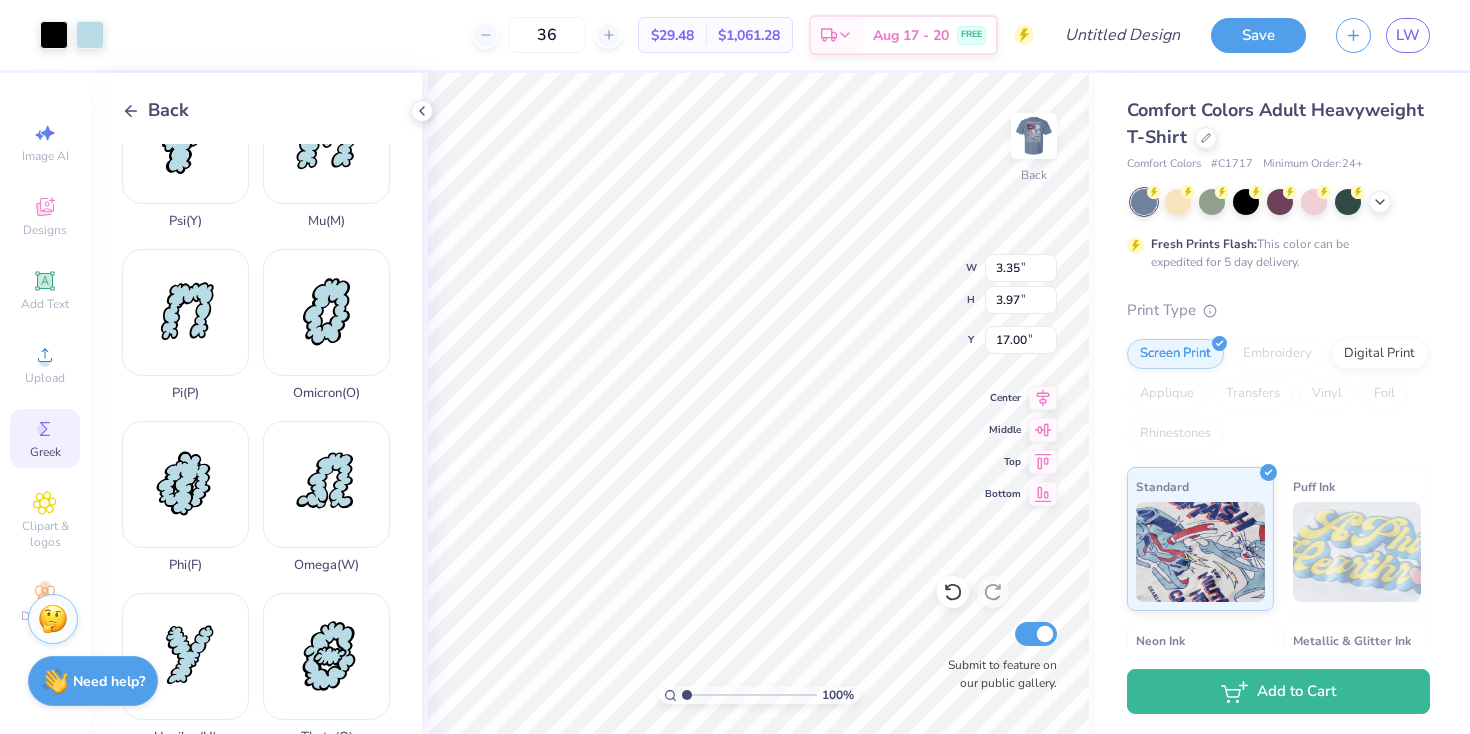 type on "4.84" 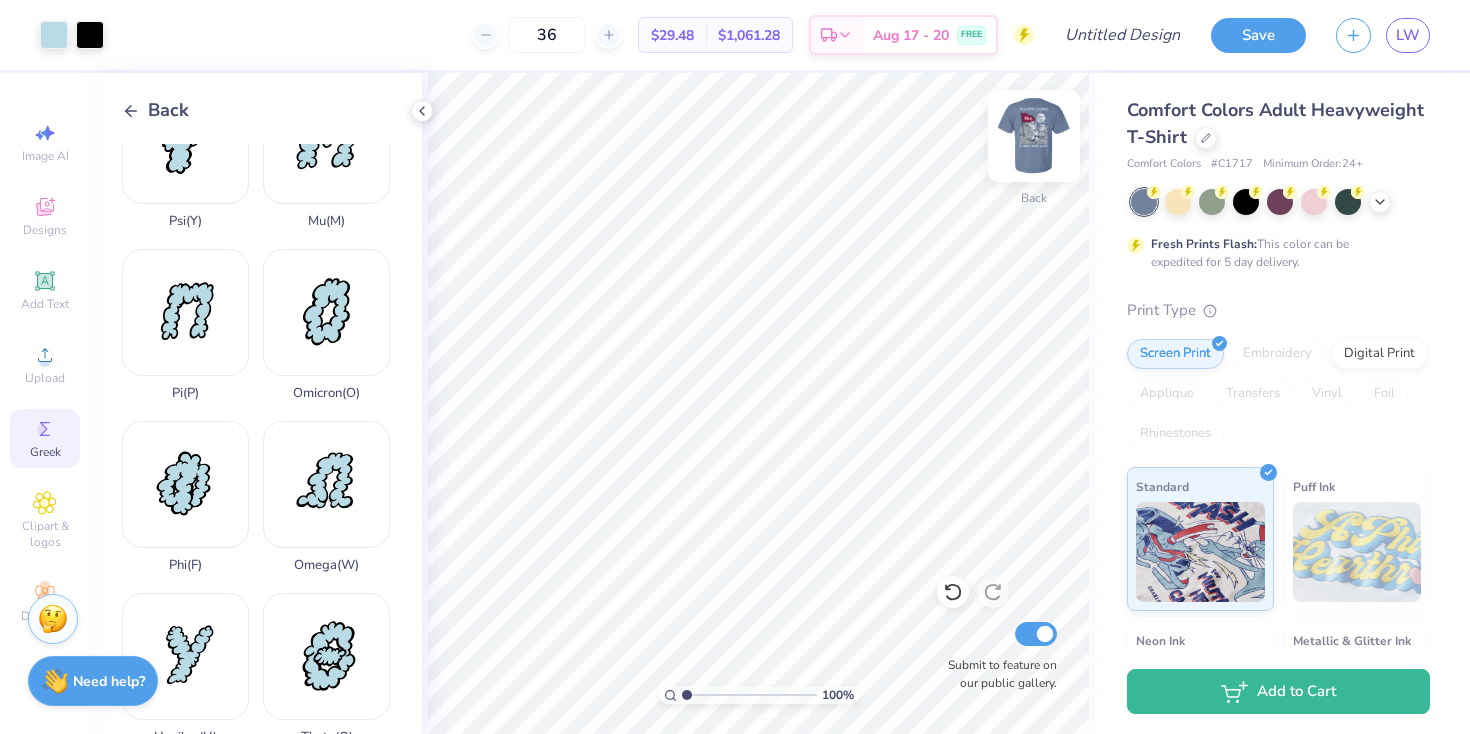 click at bounding box center [1034, 136] 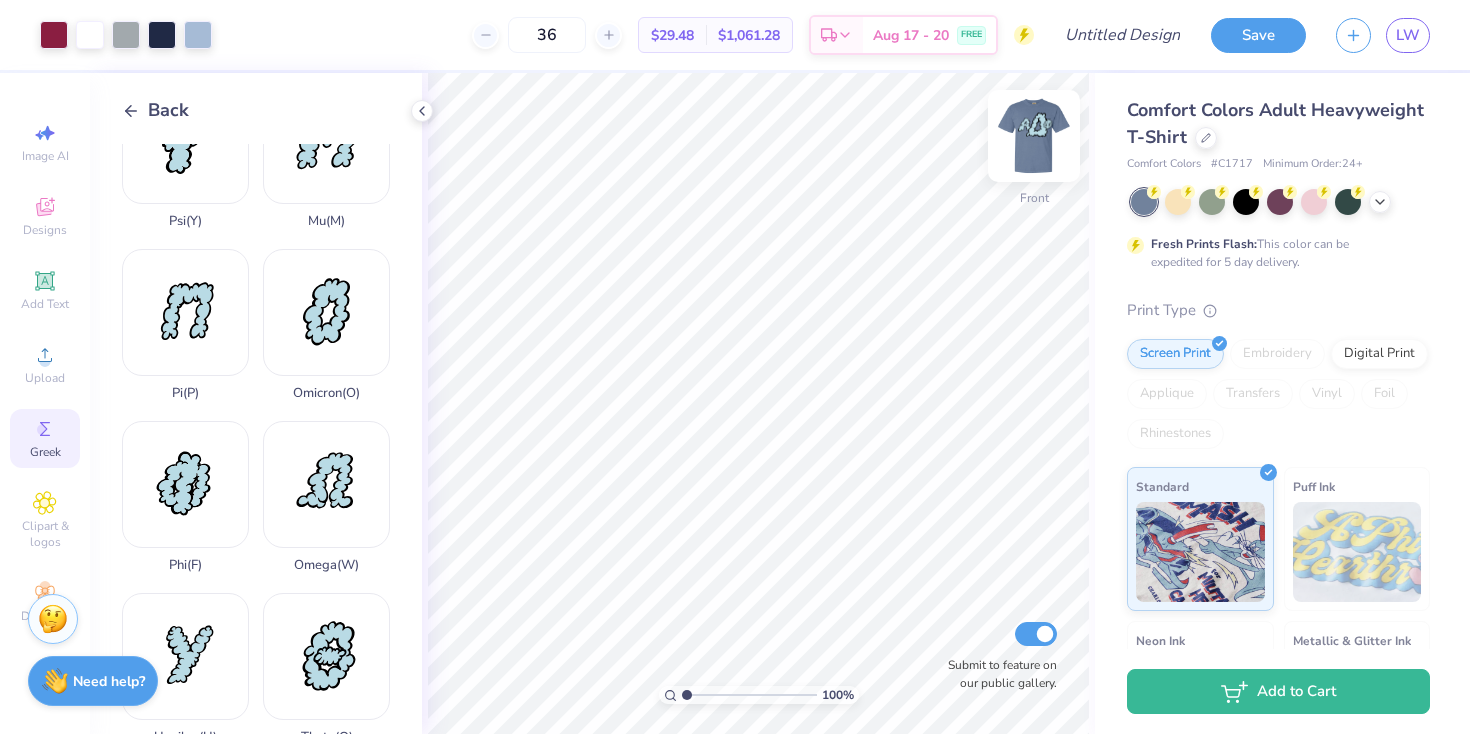 click at bounding box center [1034, 136] 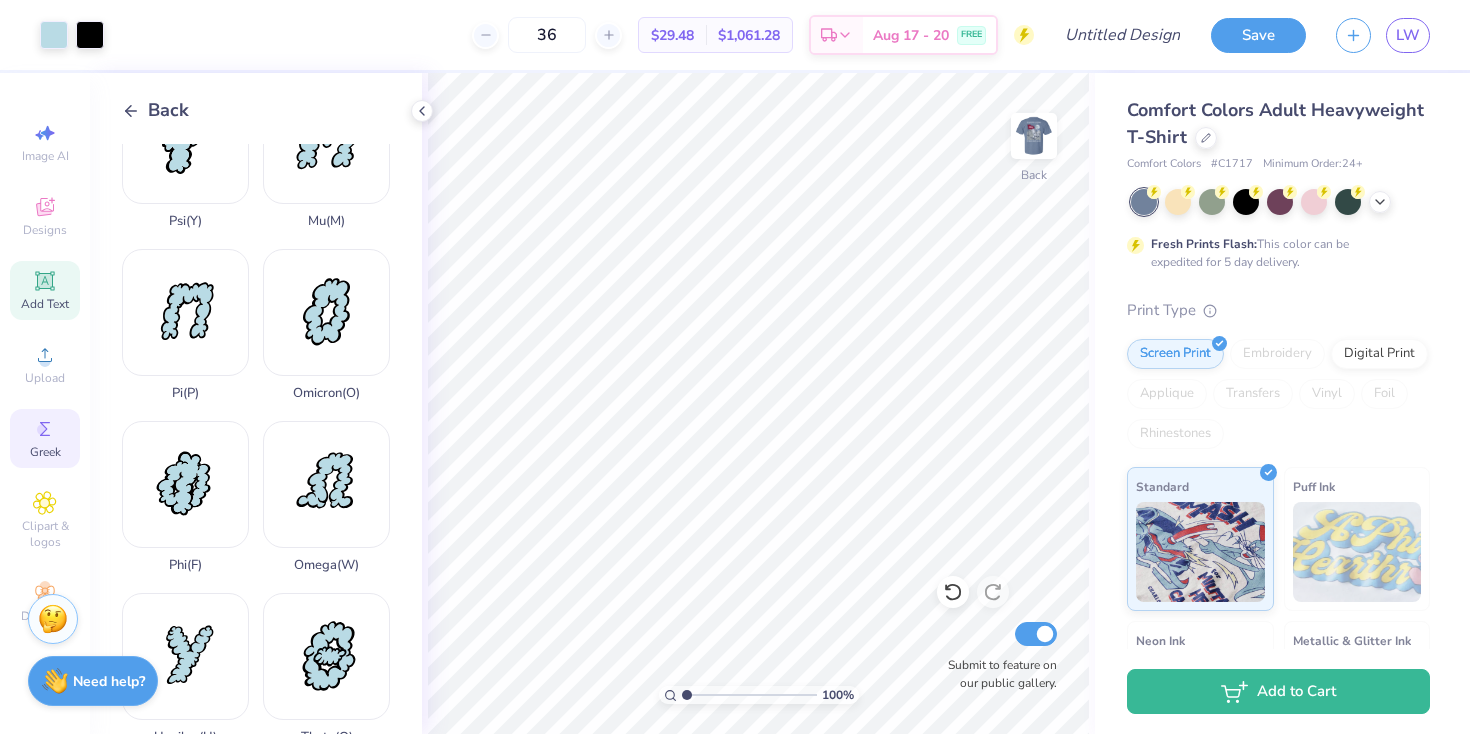 click on "Add Text" at bounding box center (45, 304) 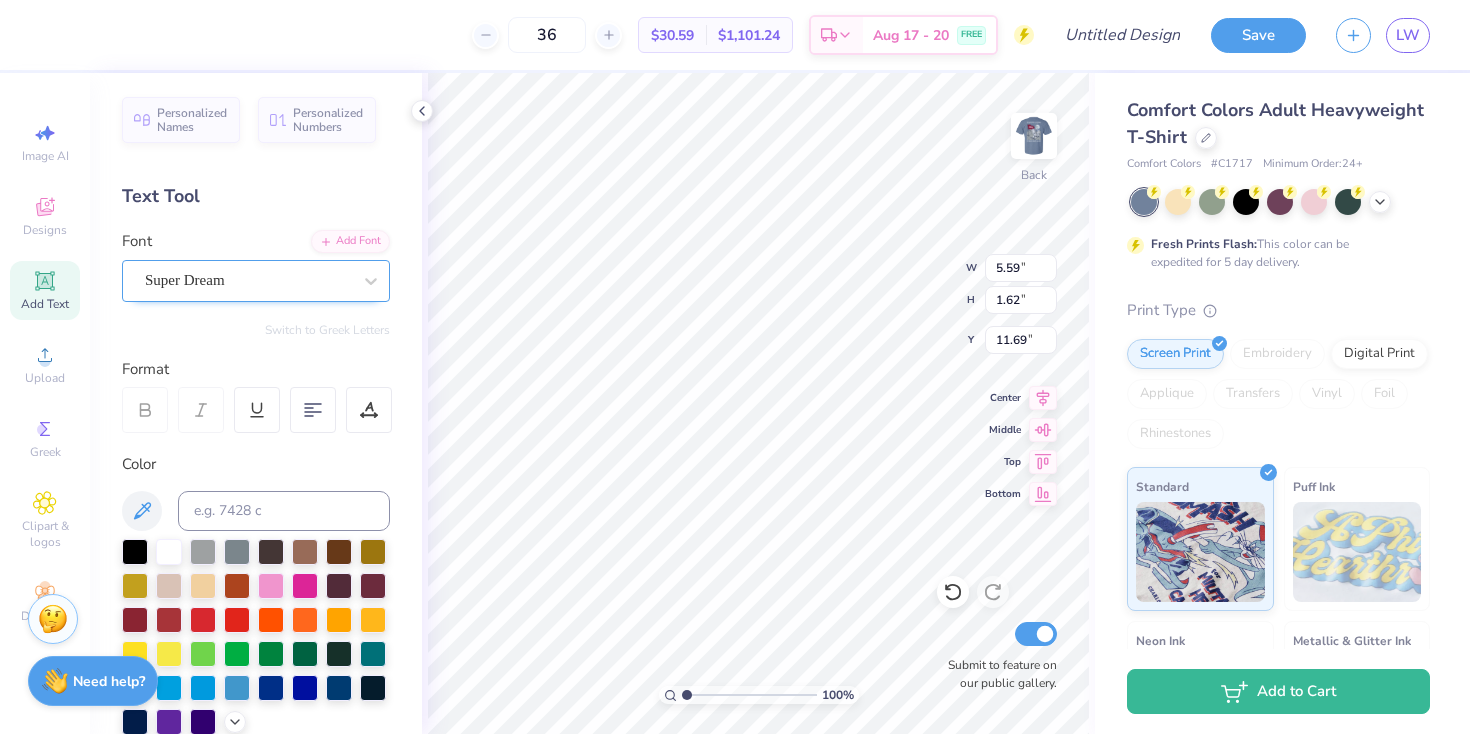 click on "Super Dream" at bounding box center (248, 280) 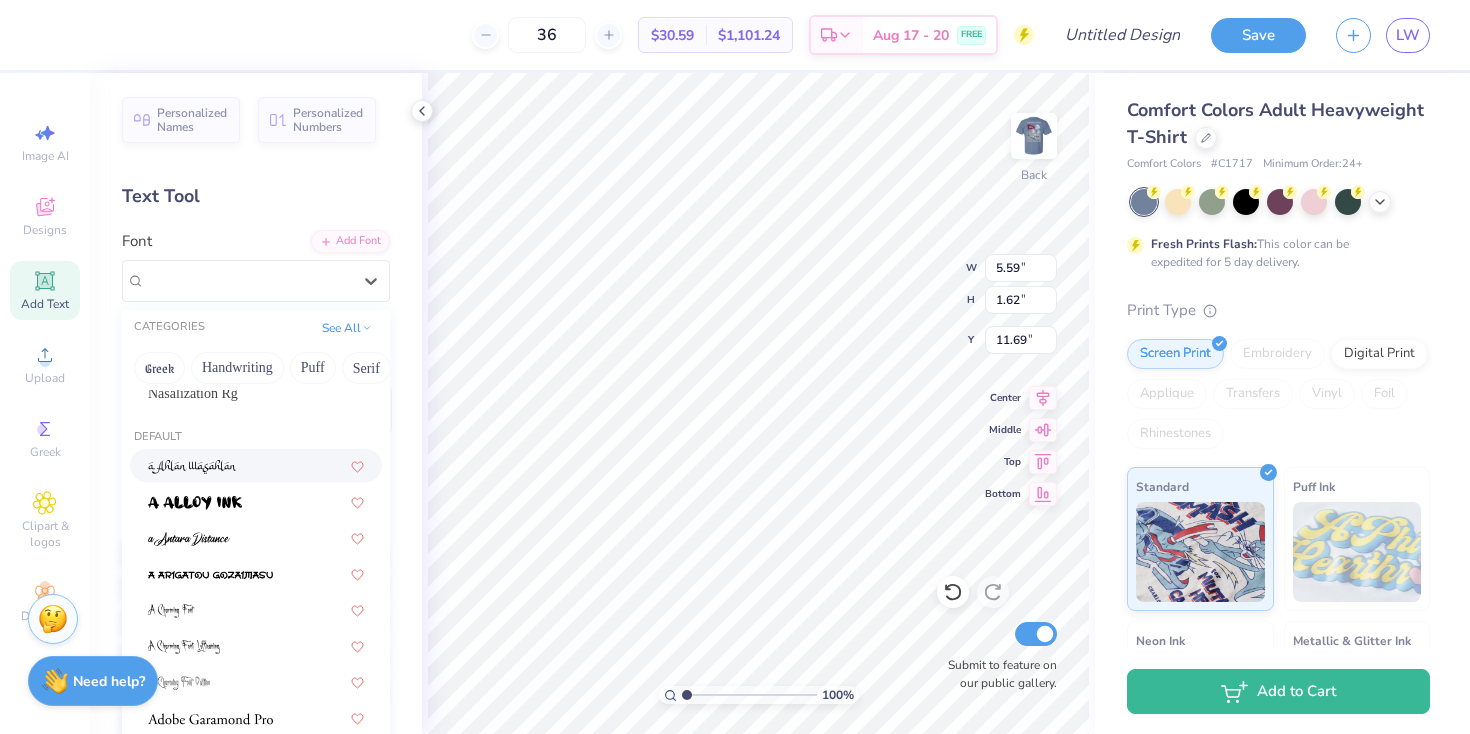 scroll, scrollTop: 0, scrollLeft: 0, axis: both 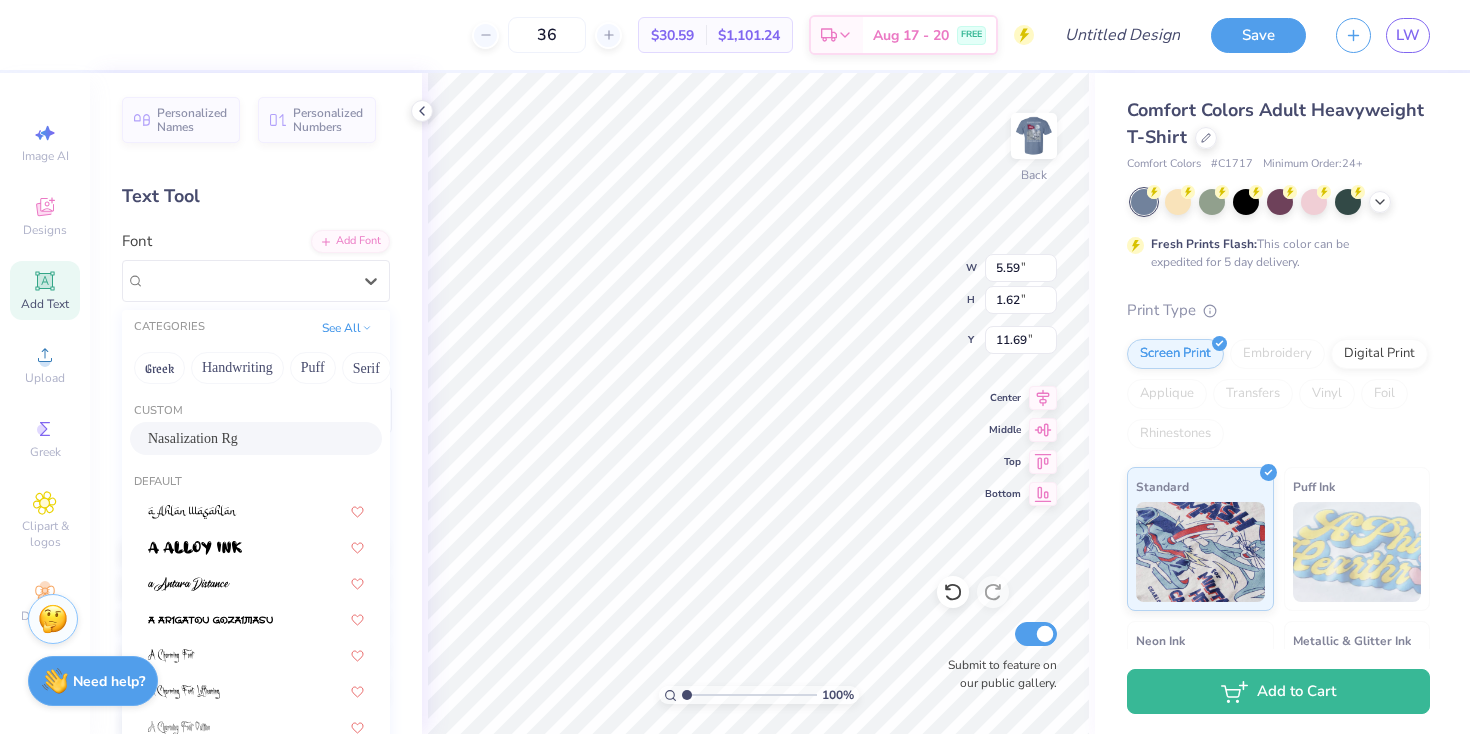 click on "Nasalization Rg" at bounding box center (193, 438) 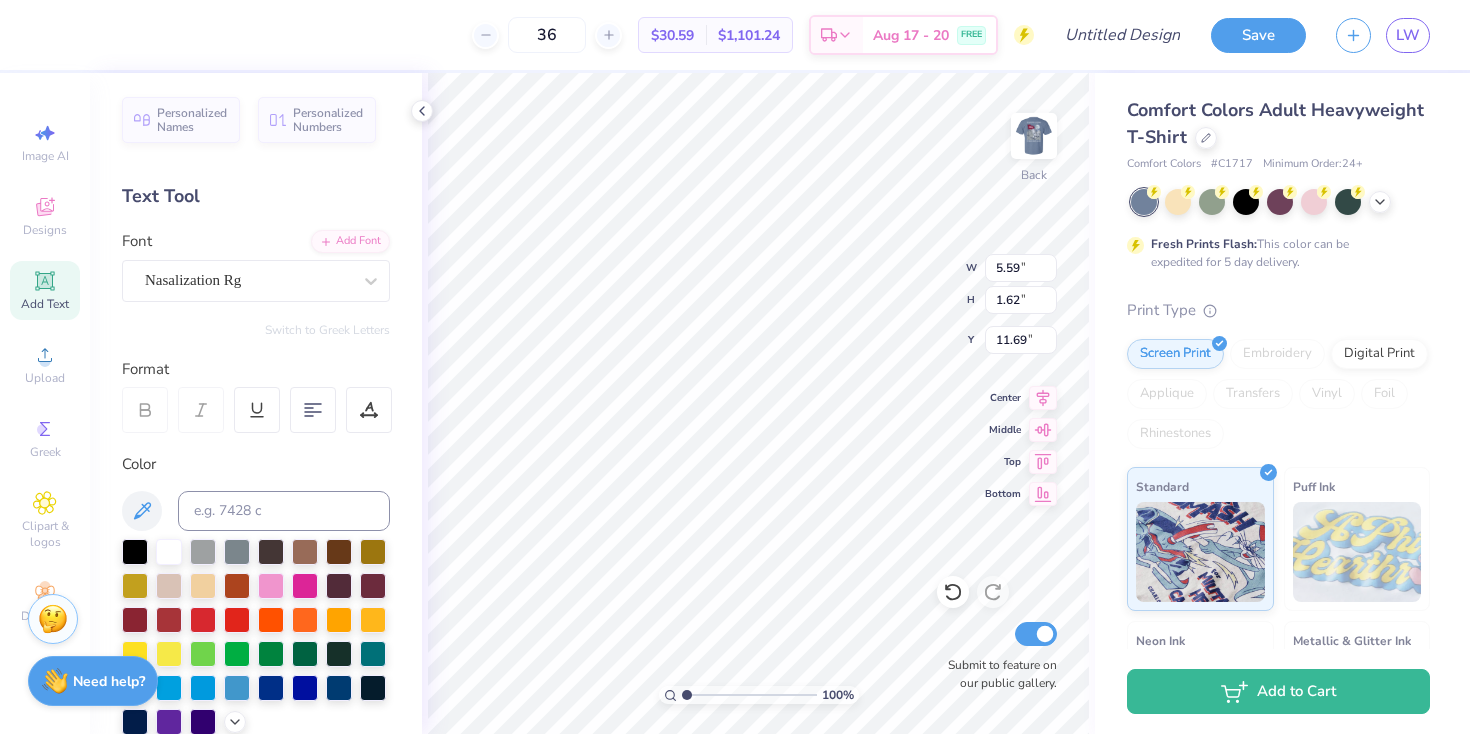 type on "5.91" 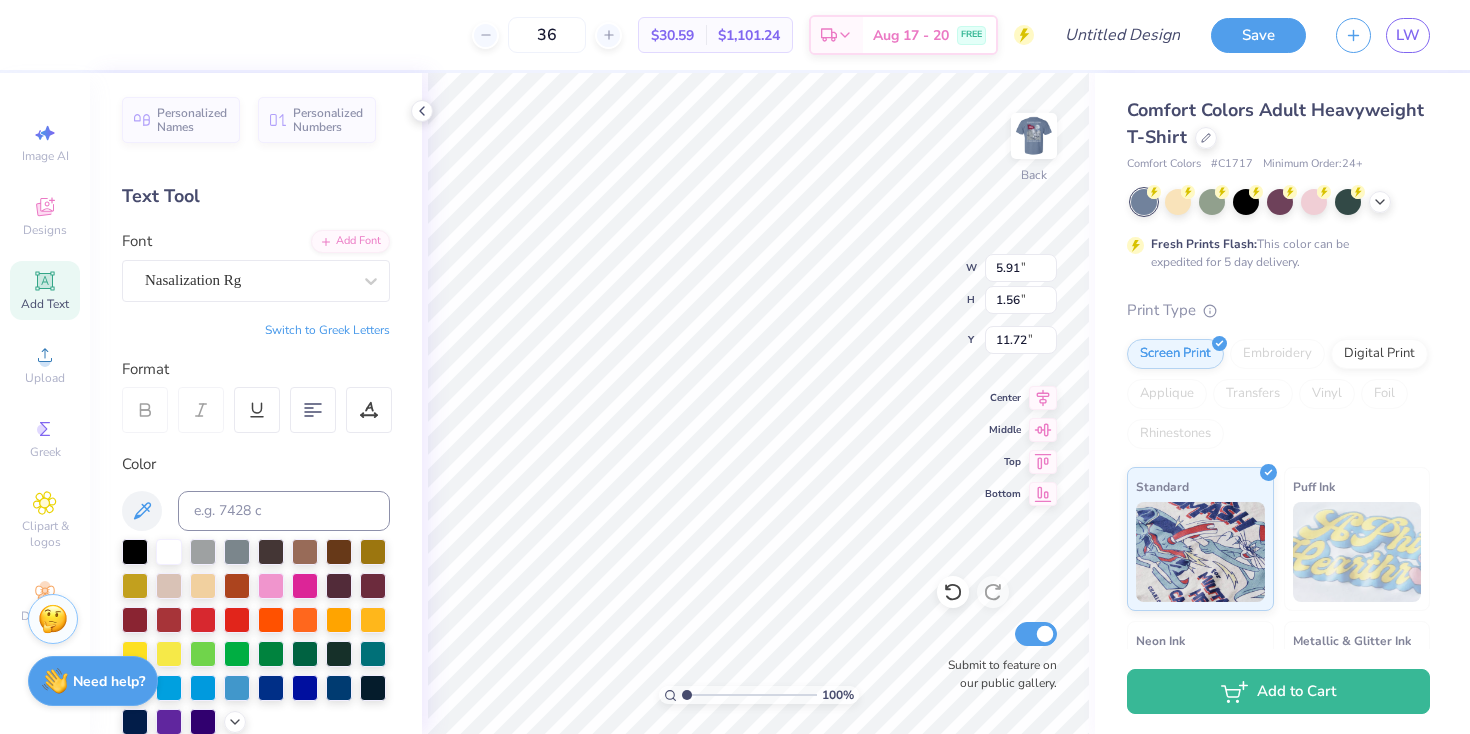 scroll, scrollTop: 0, scrollLeft: 3, axis: horizontal 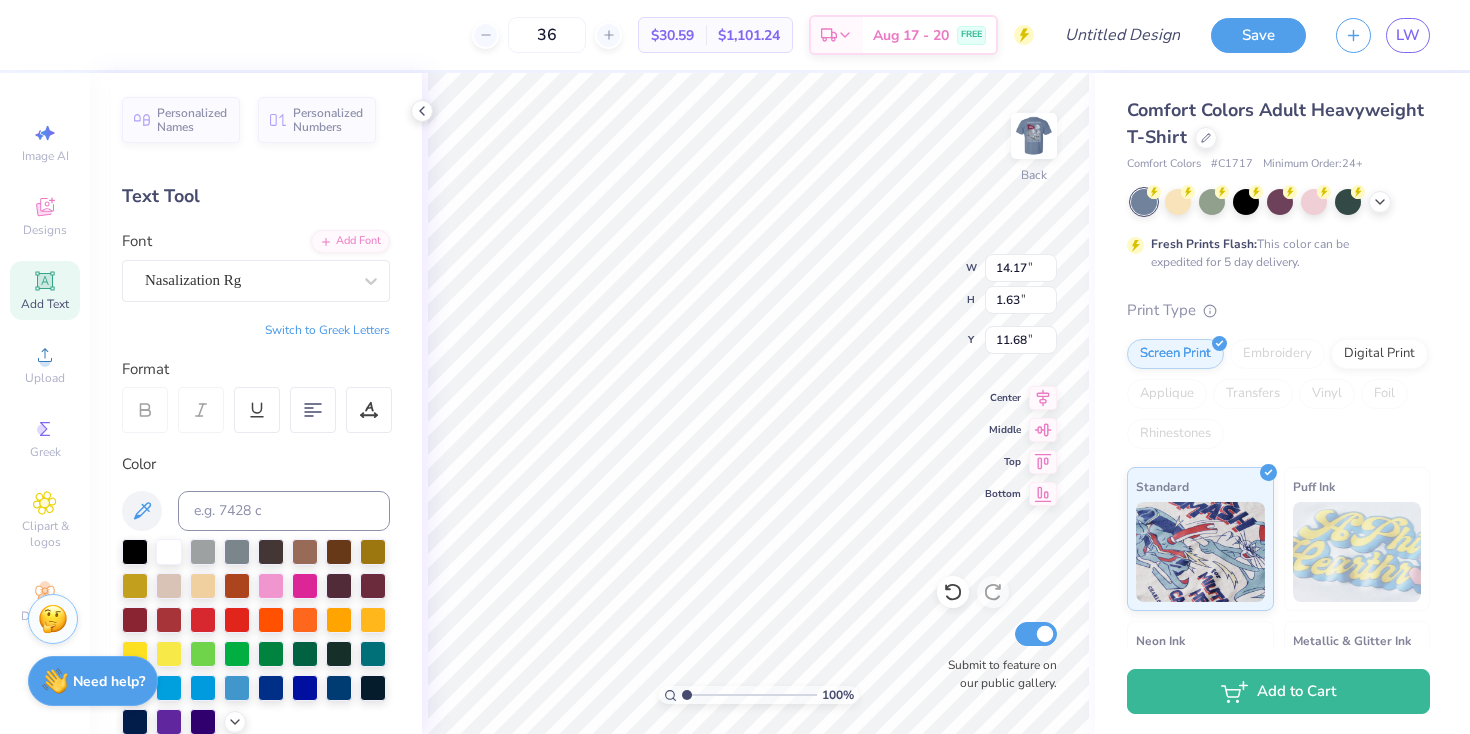 type on "11.61" 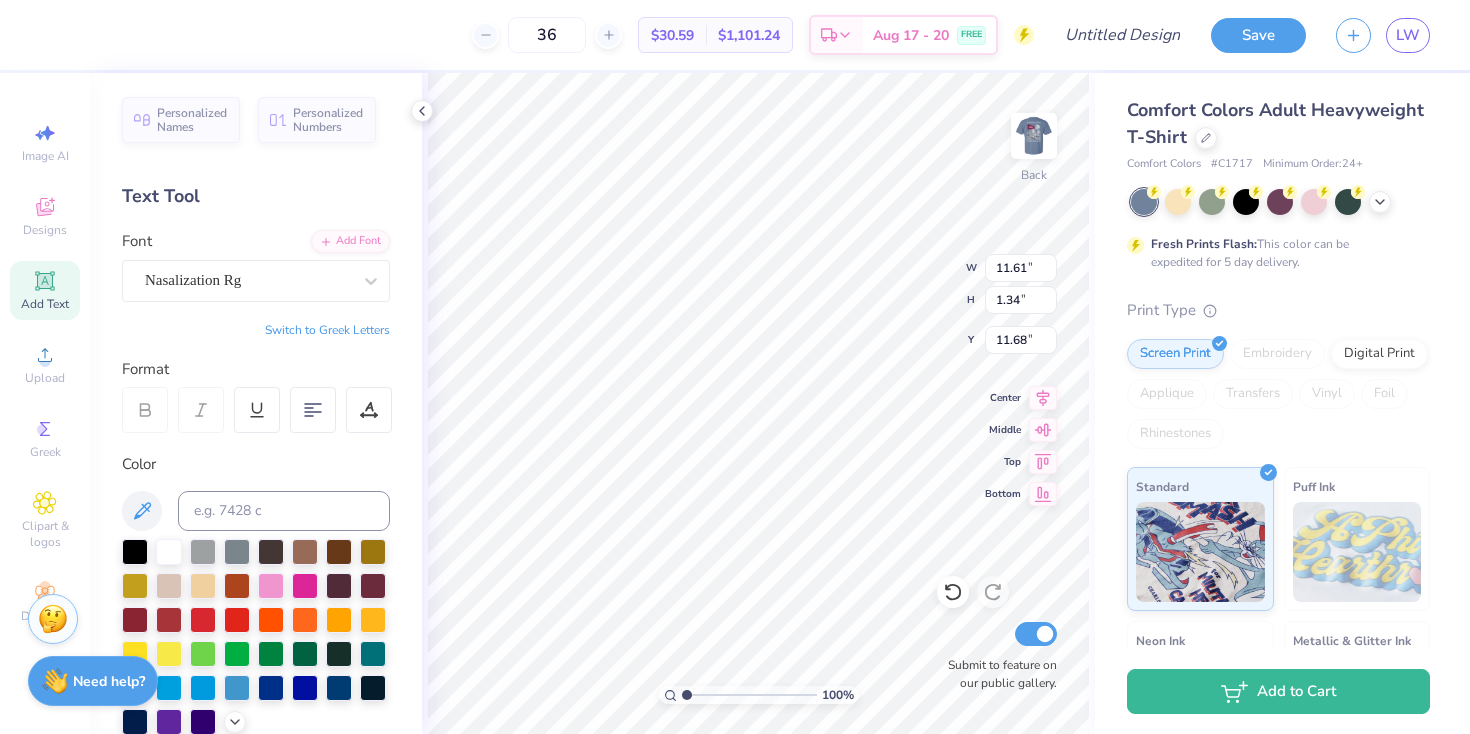 type on "8.23" 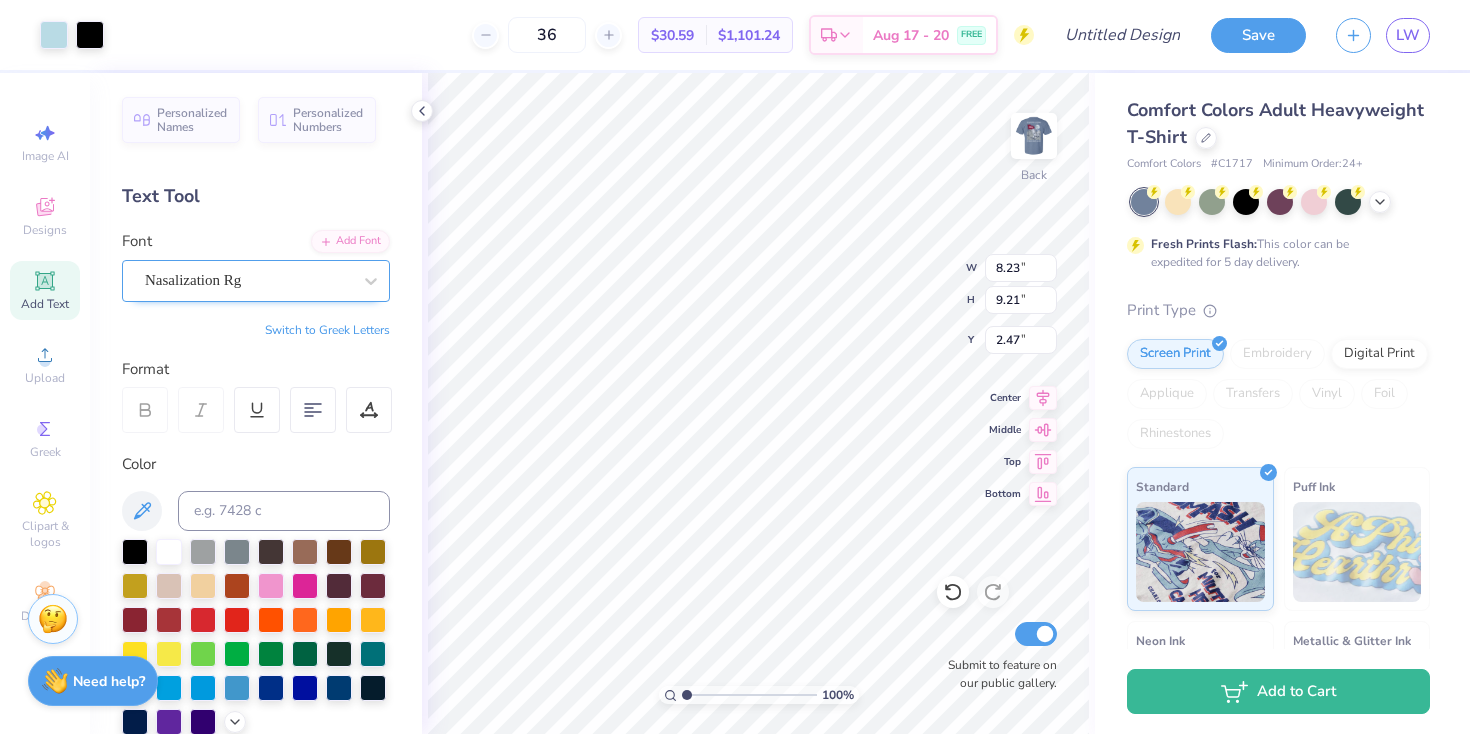 click on "Nasalization Rg" at bounding box center (248, 280) 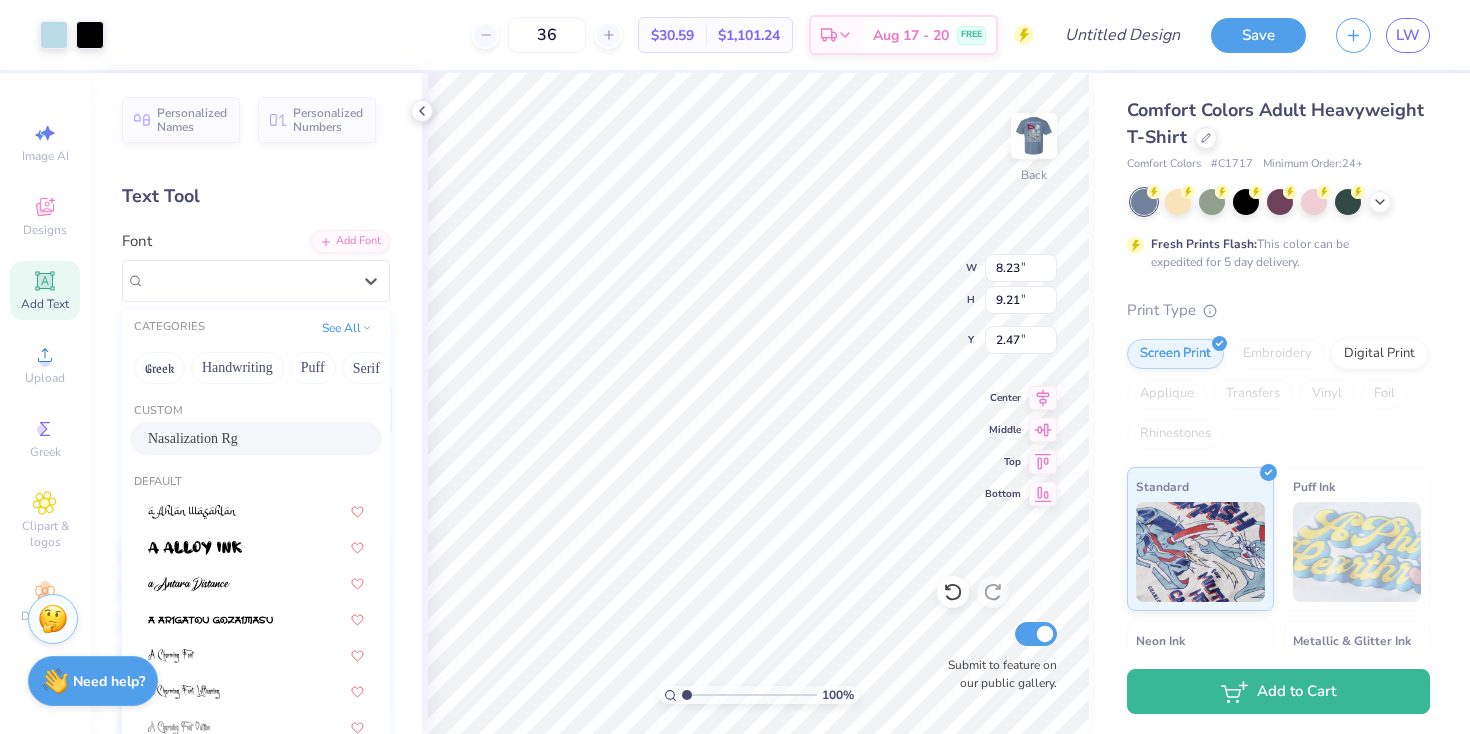 click on "Text Tool" at bounding box center (256, 196) 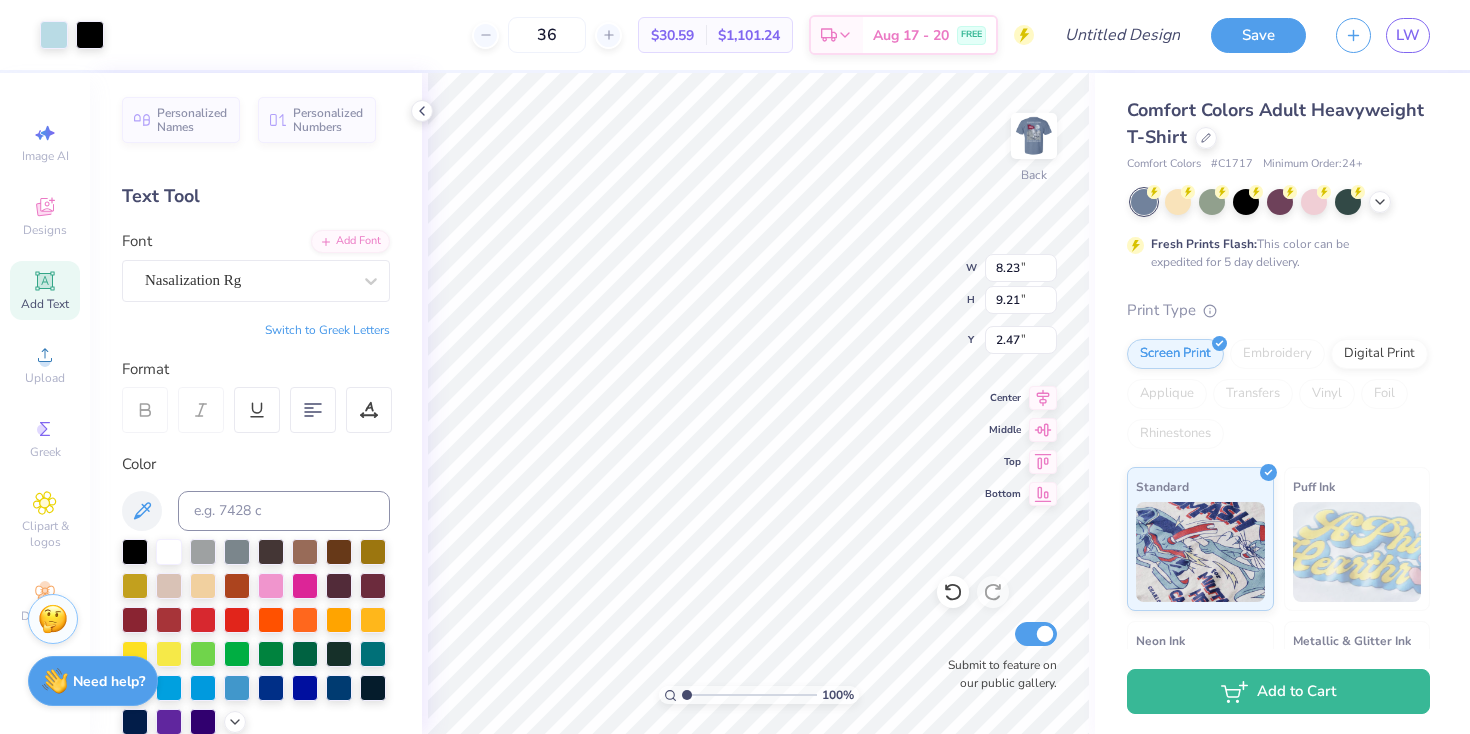 click on "Switch to Greek Letters" at bounding box center [327, 330] 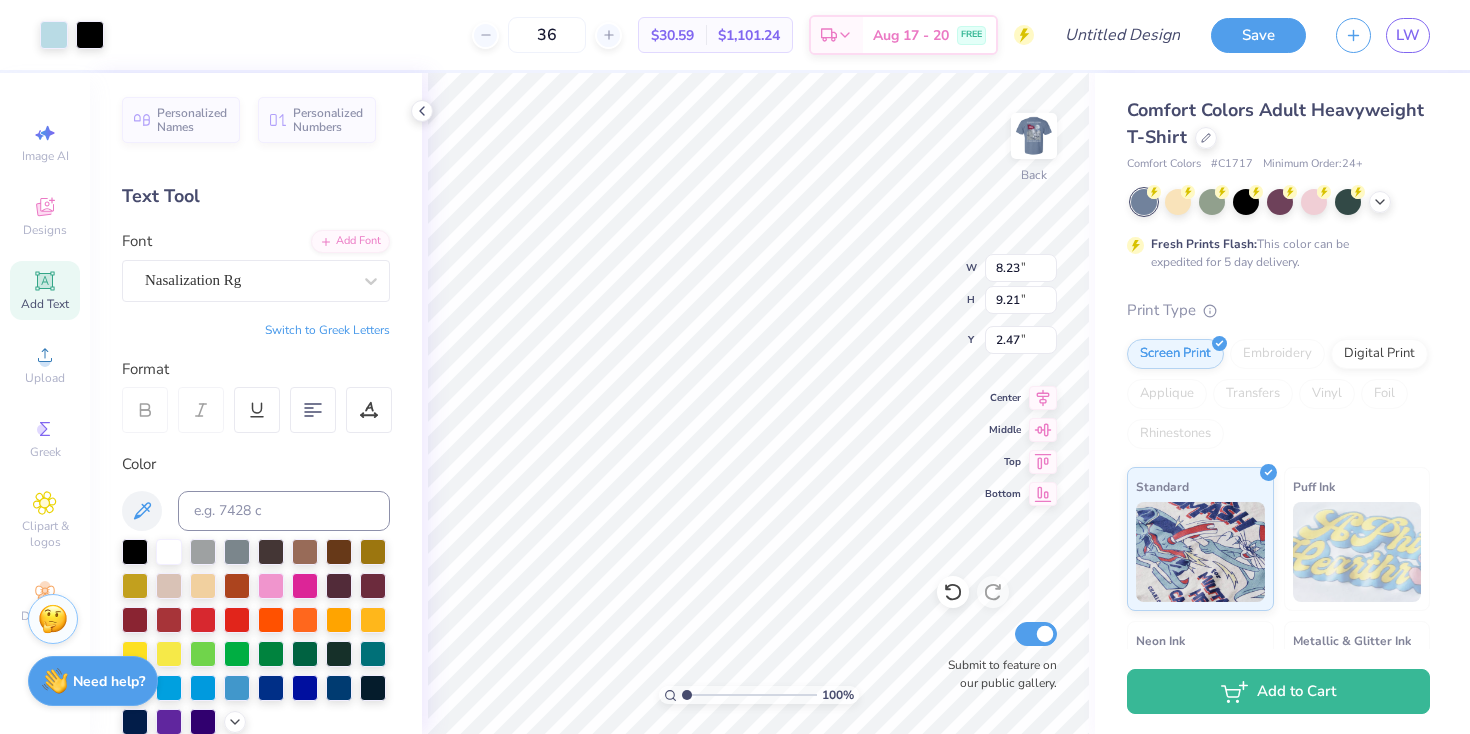 click on "Switch to Greek Letters" at bounding box center (327, 330) 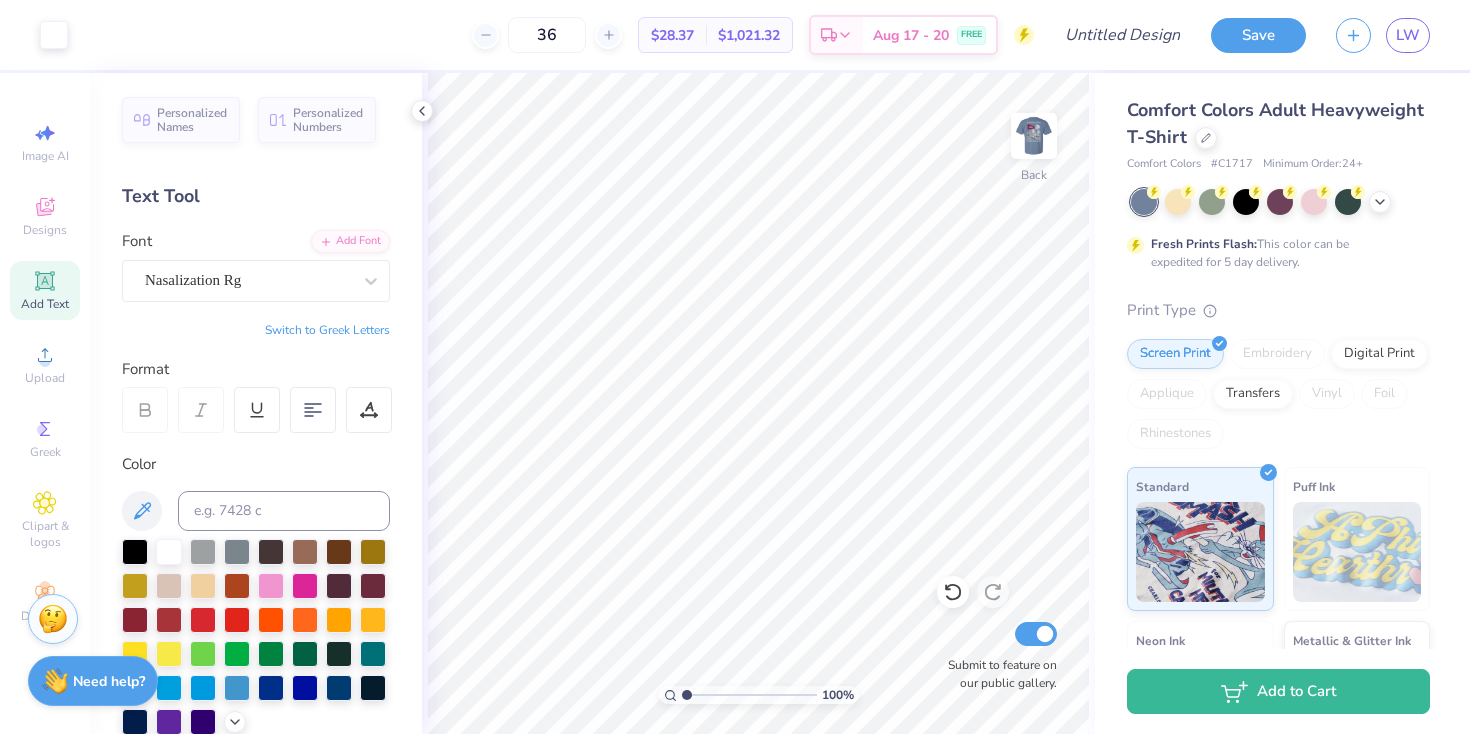 click on "Add Text" at bounding box center (45, 290) 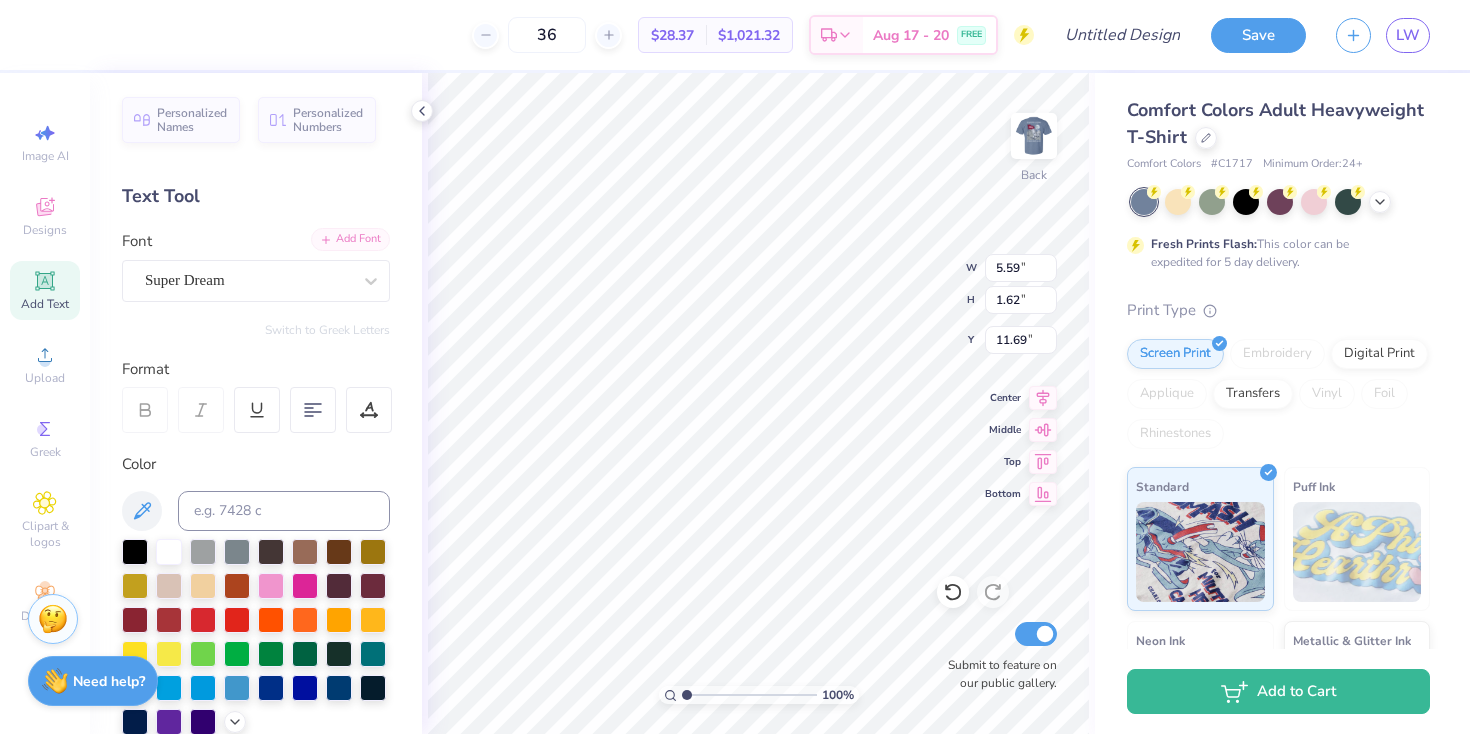 type on "5.18" 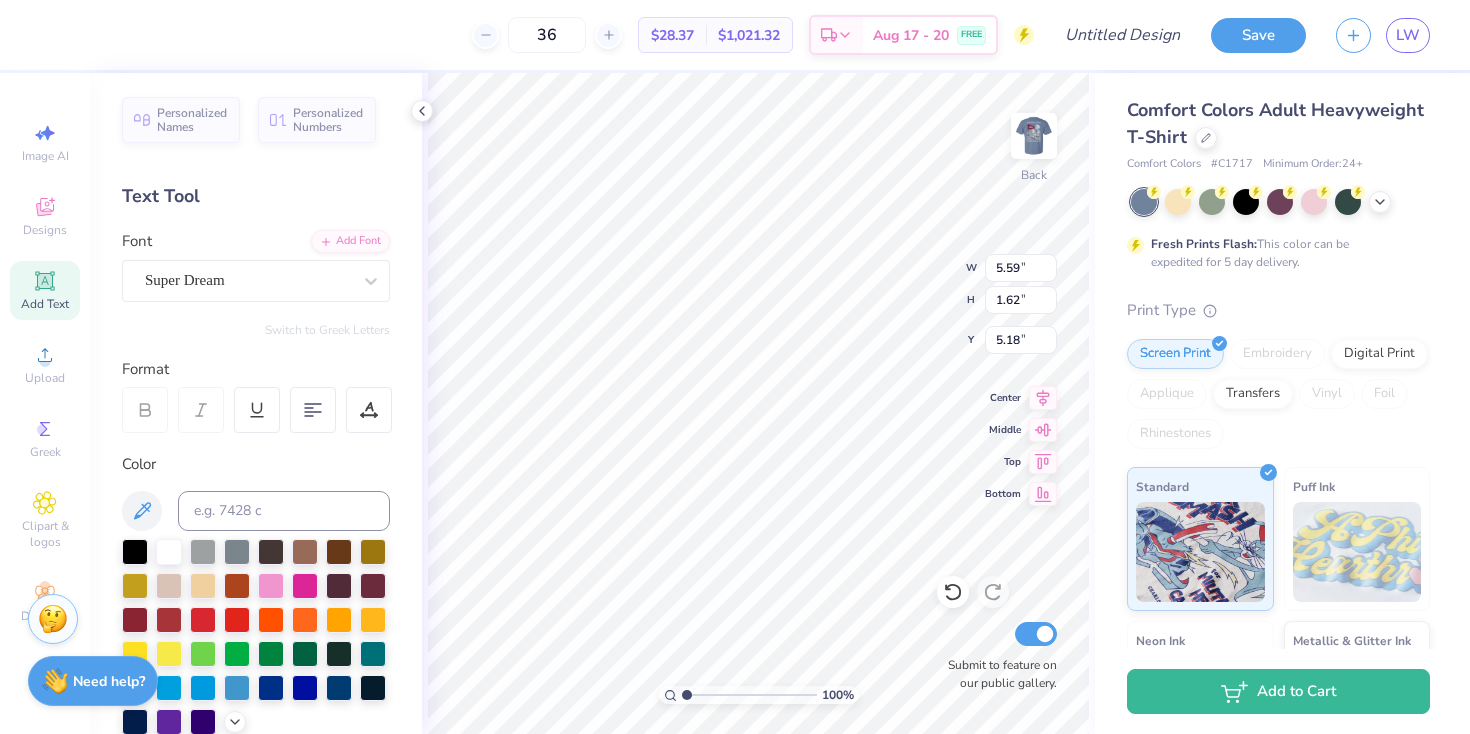 type on "ADP" 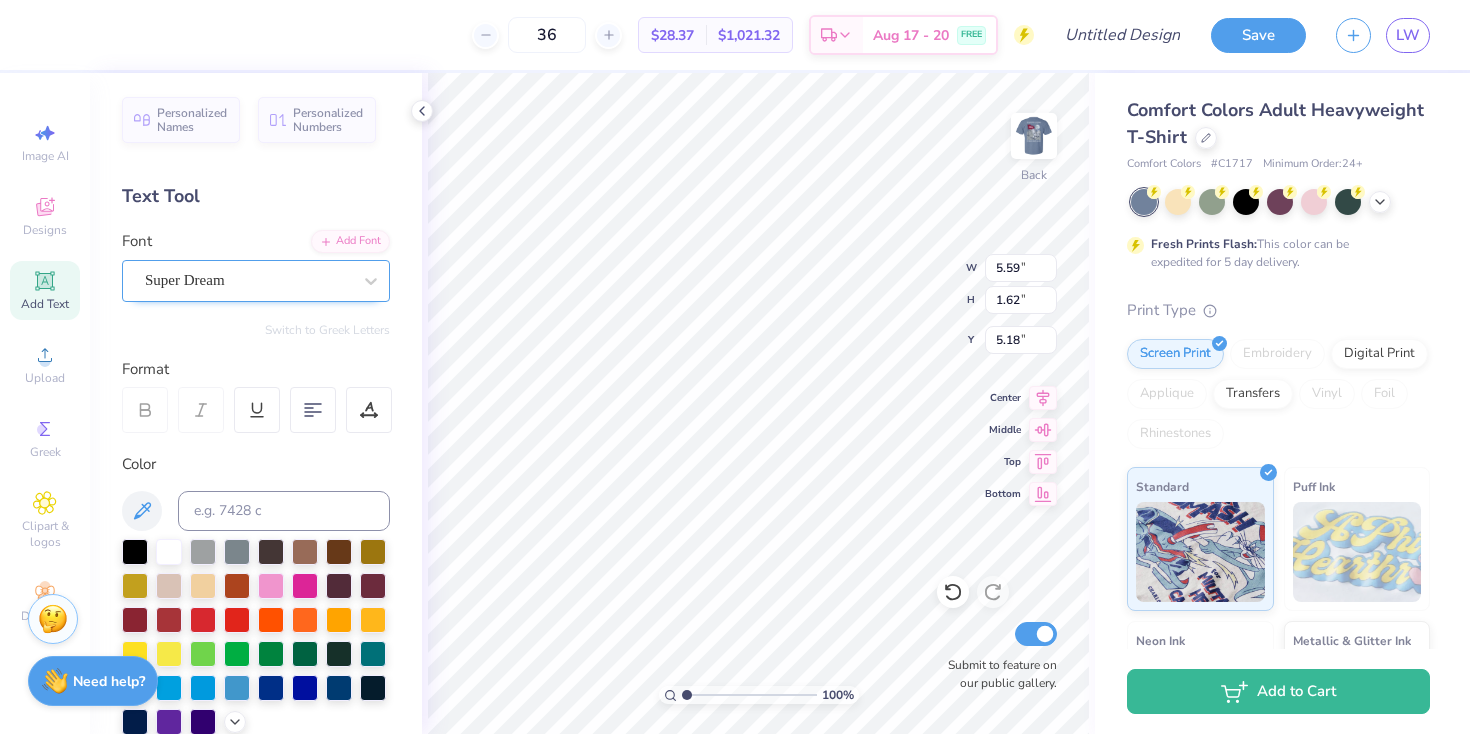 click on "Super Dream" at bounding box center (248, 280) 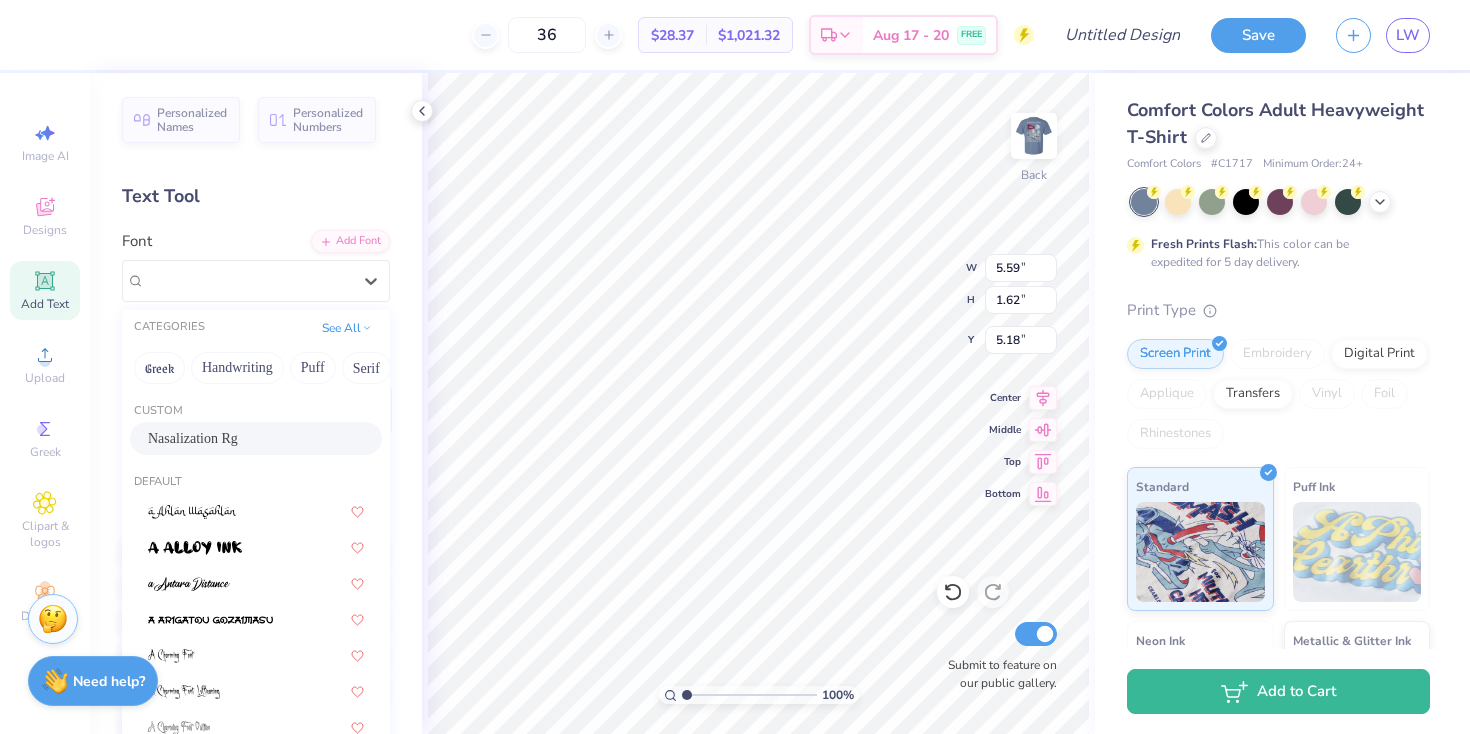 click on "Nasalization Rg" at bounding box center [256, 438] 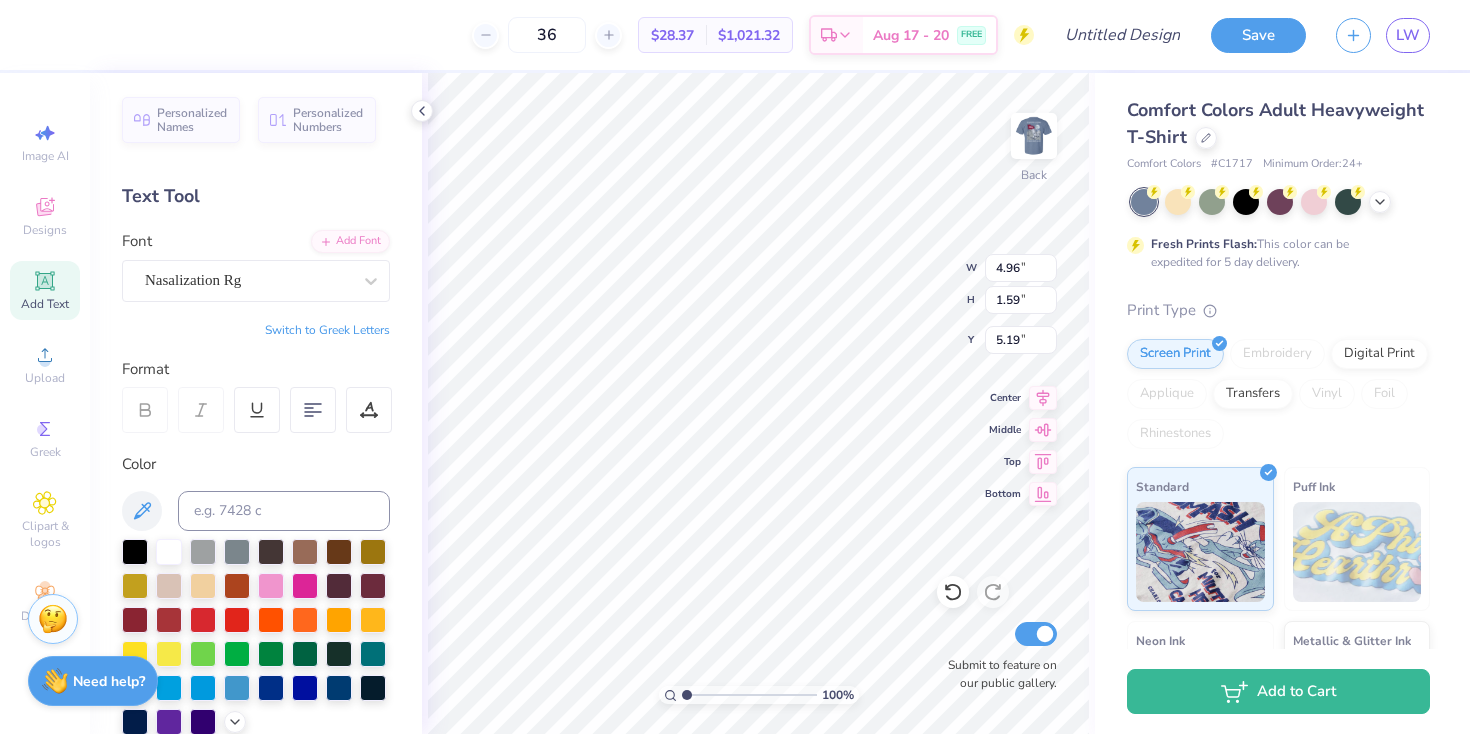 click on "Switch to Greek Letters" at bounding box center [327, 330] 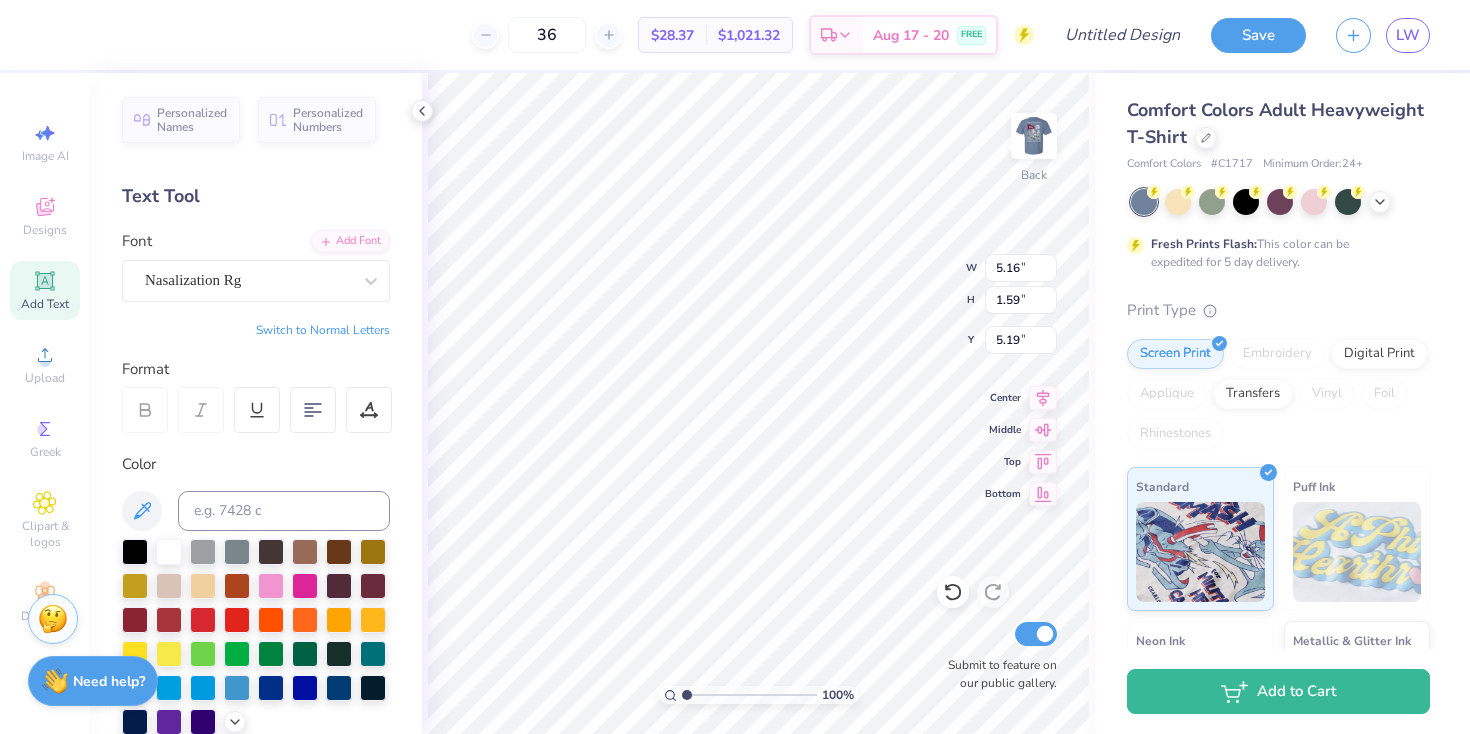 type on "ΑΔΟ" 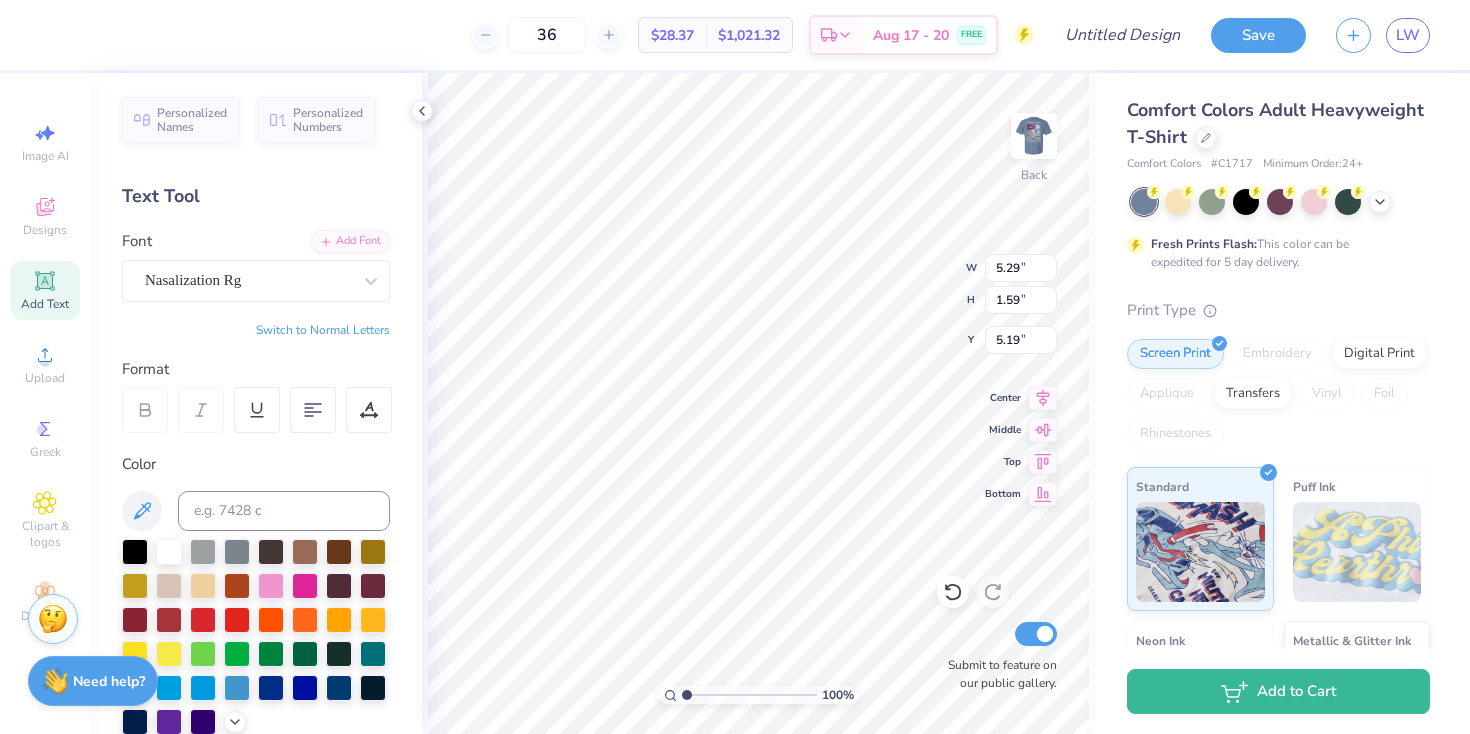 click on "Switch to Normal Letters" at bounding box center [323, 330] 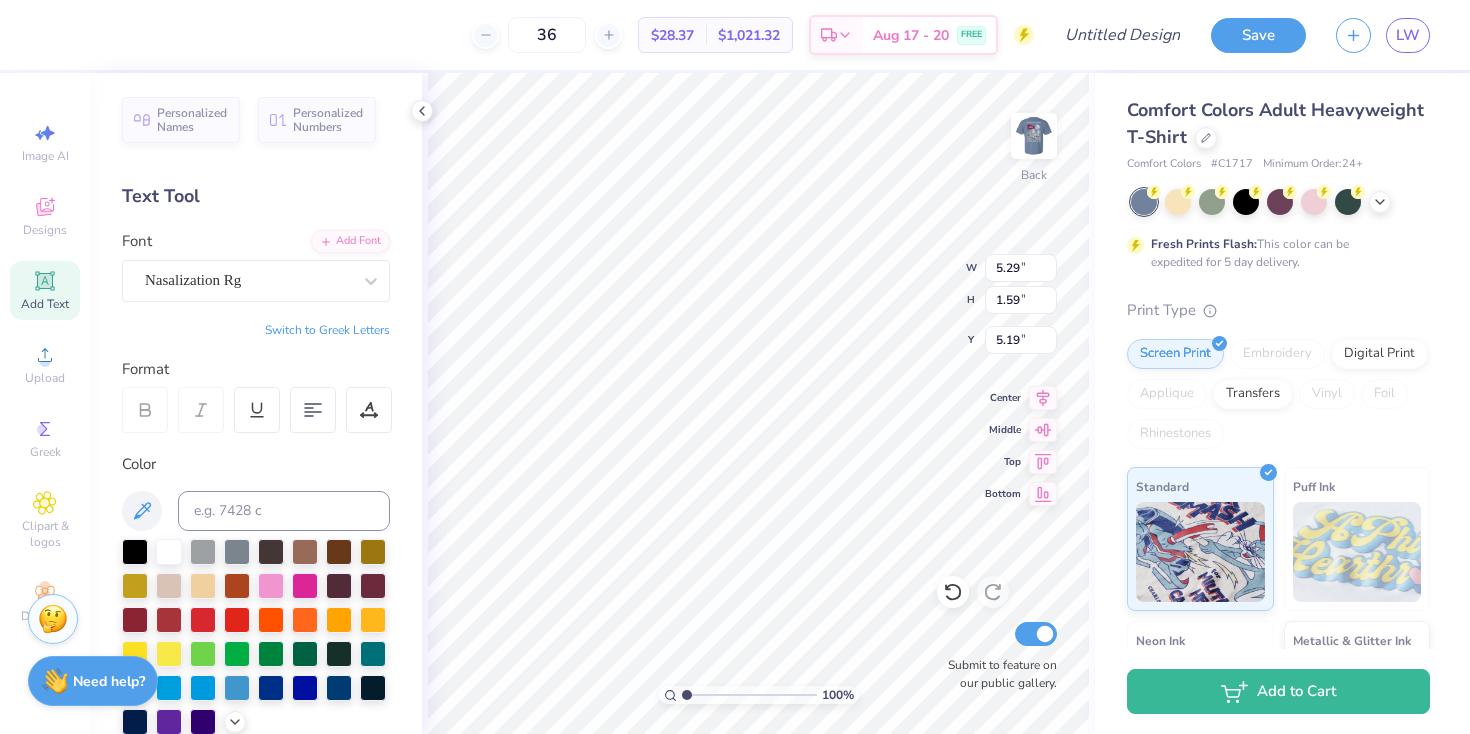 click on "Switch to Greek Letters" at bounding box center (327, 330) 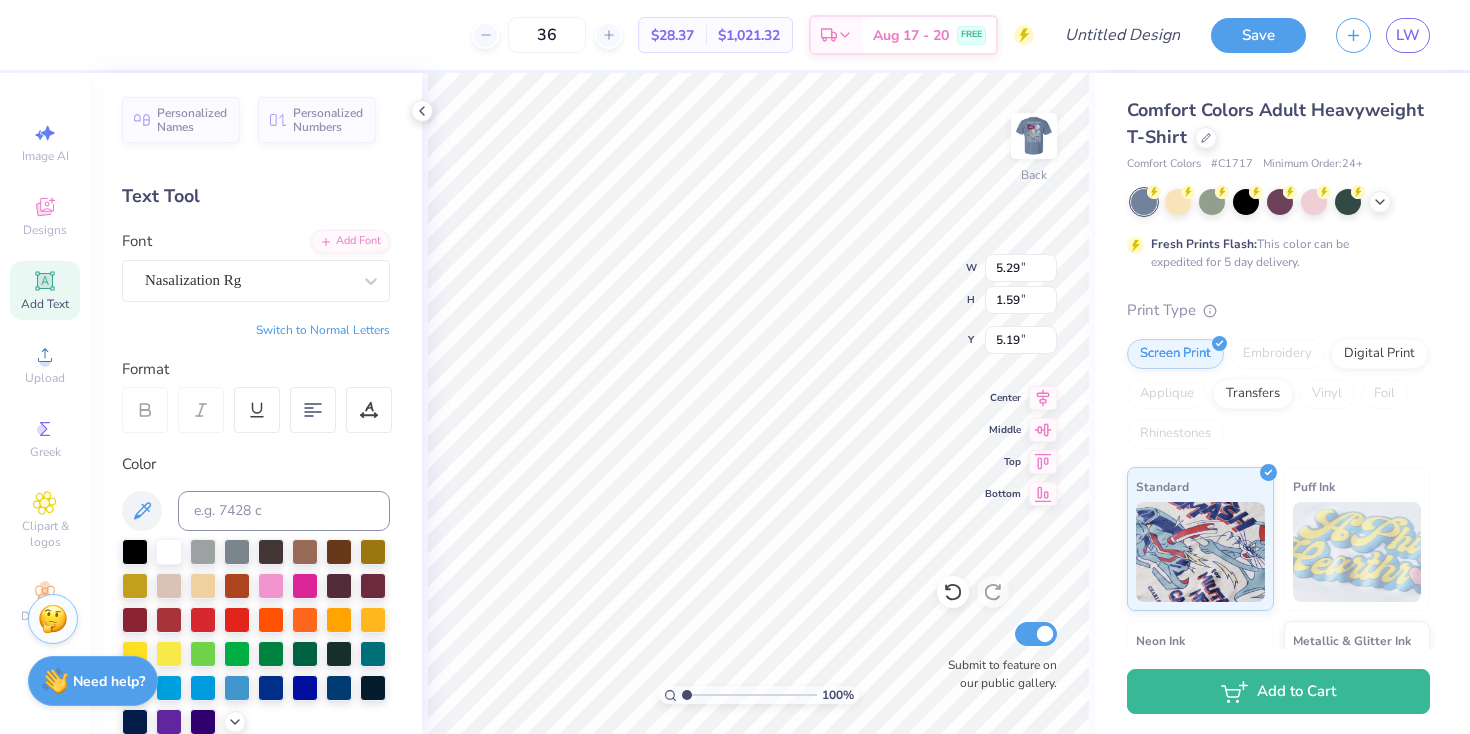 scroll, scrollTop: 0, scrollLeft: 0, axis: both 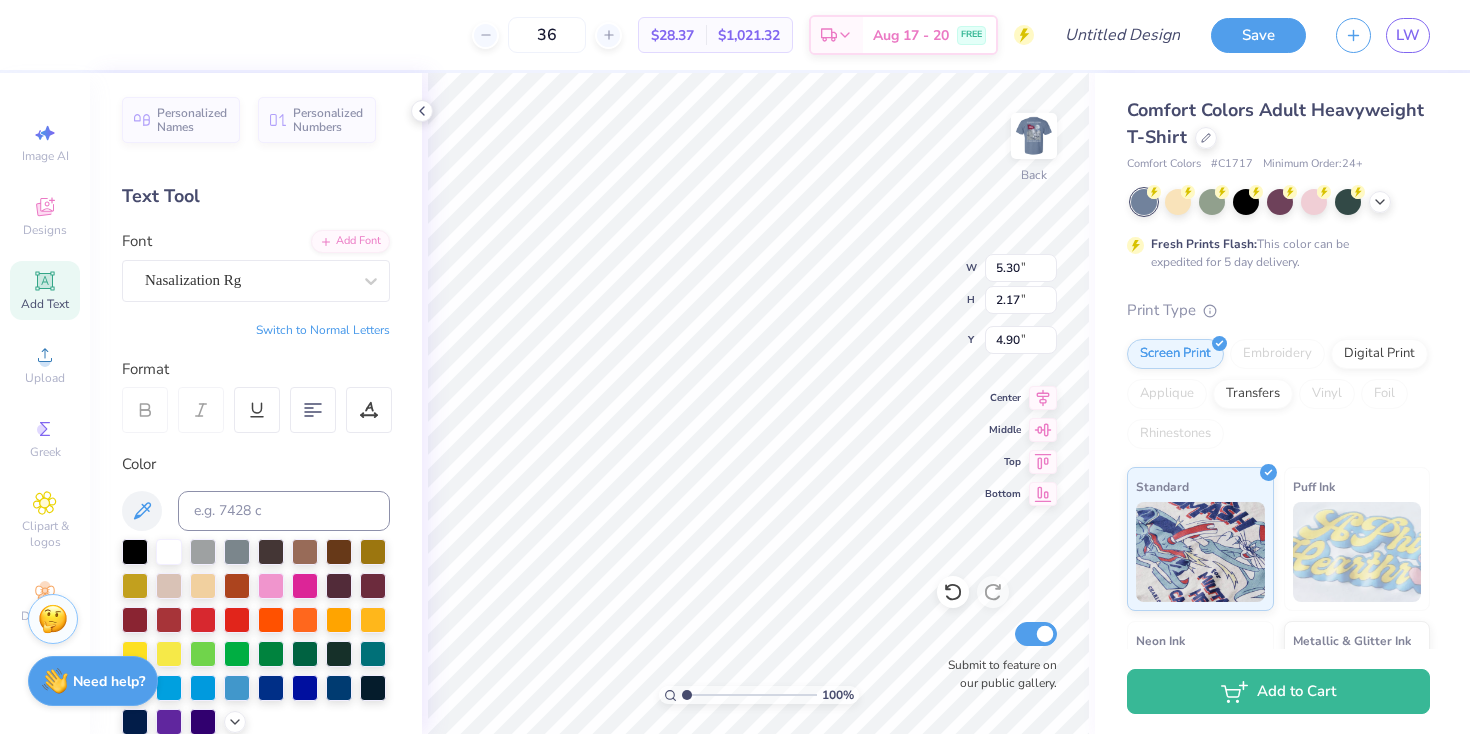 type on "3.52" 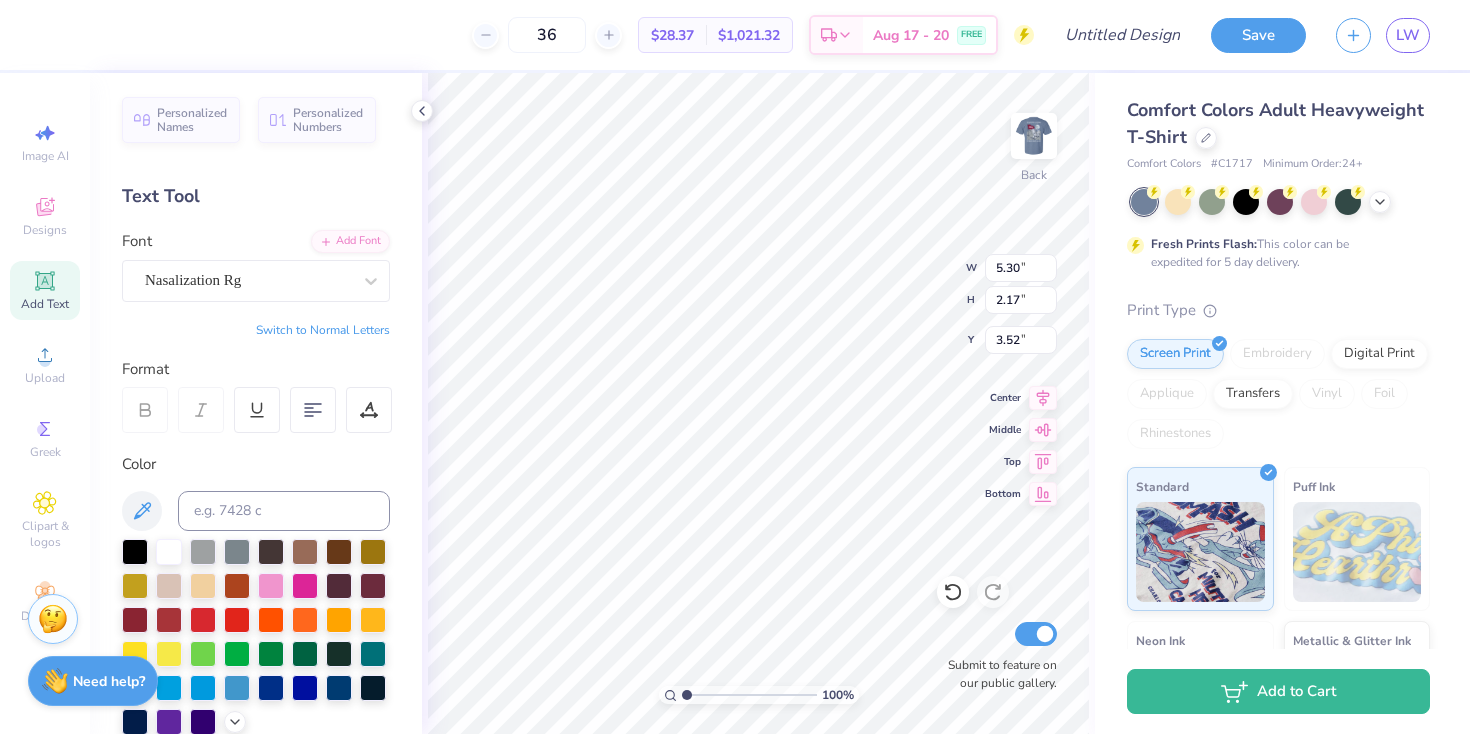 type on "11.61" 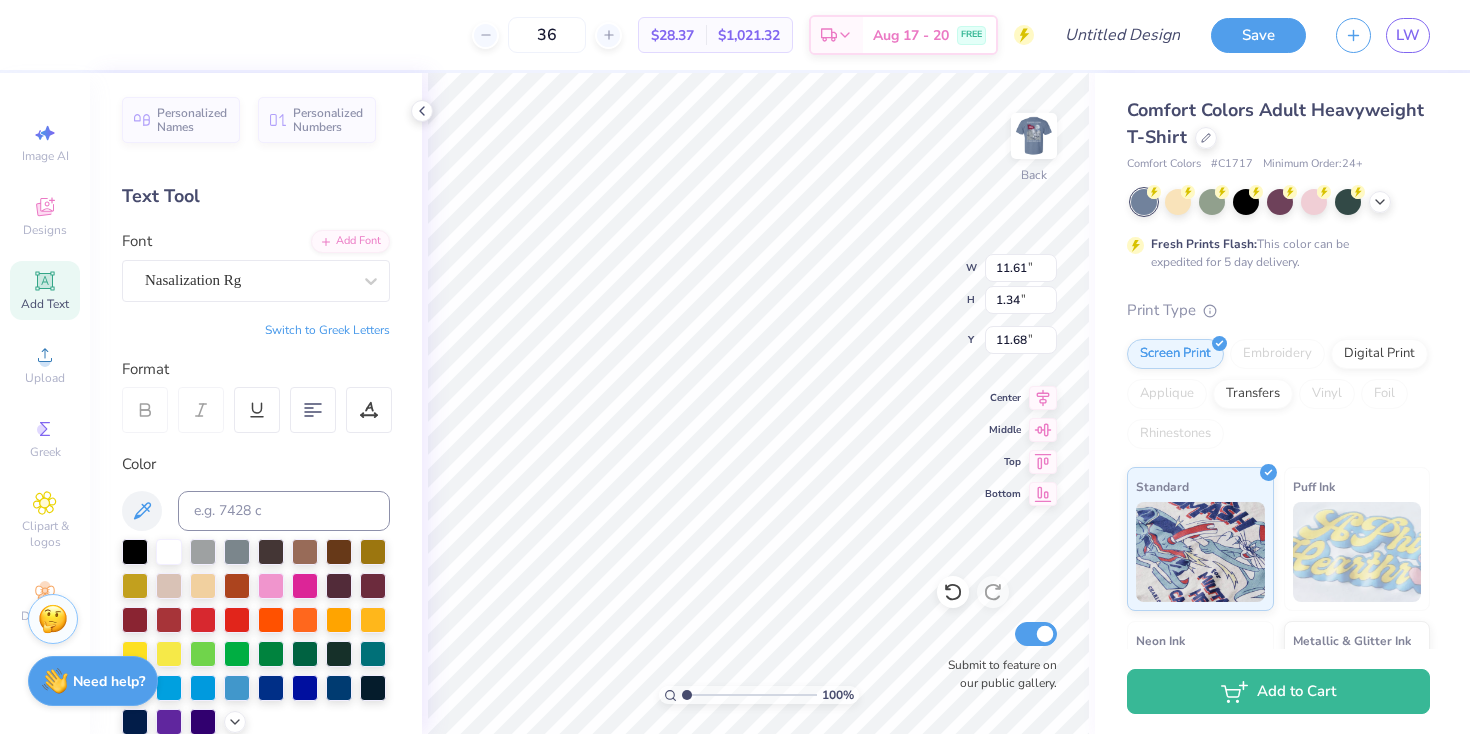 type on "11.83" 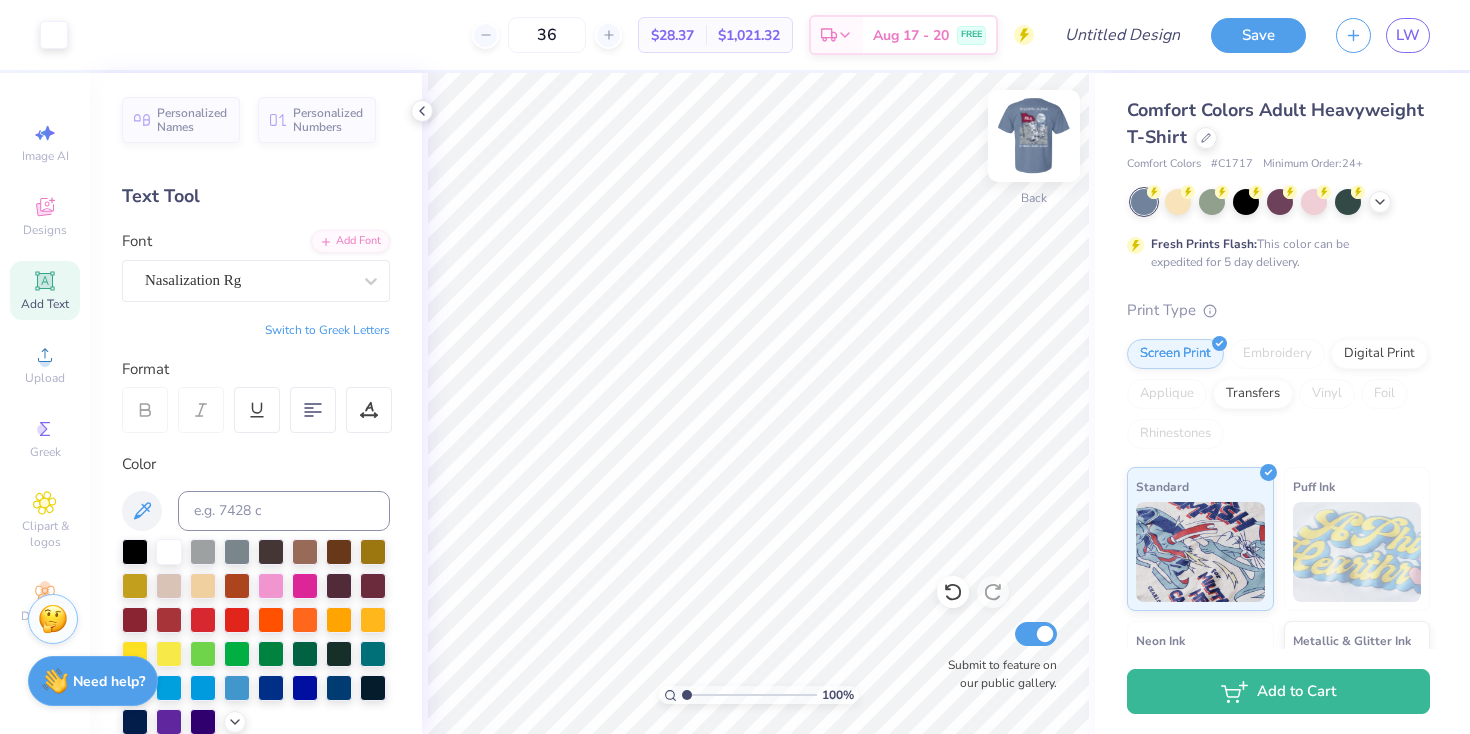click at bounding box center [1034, 136] 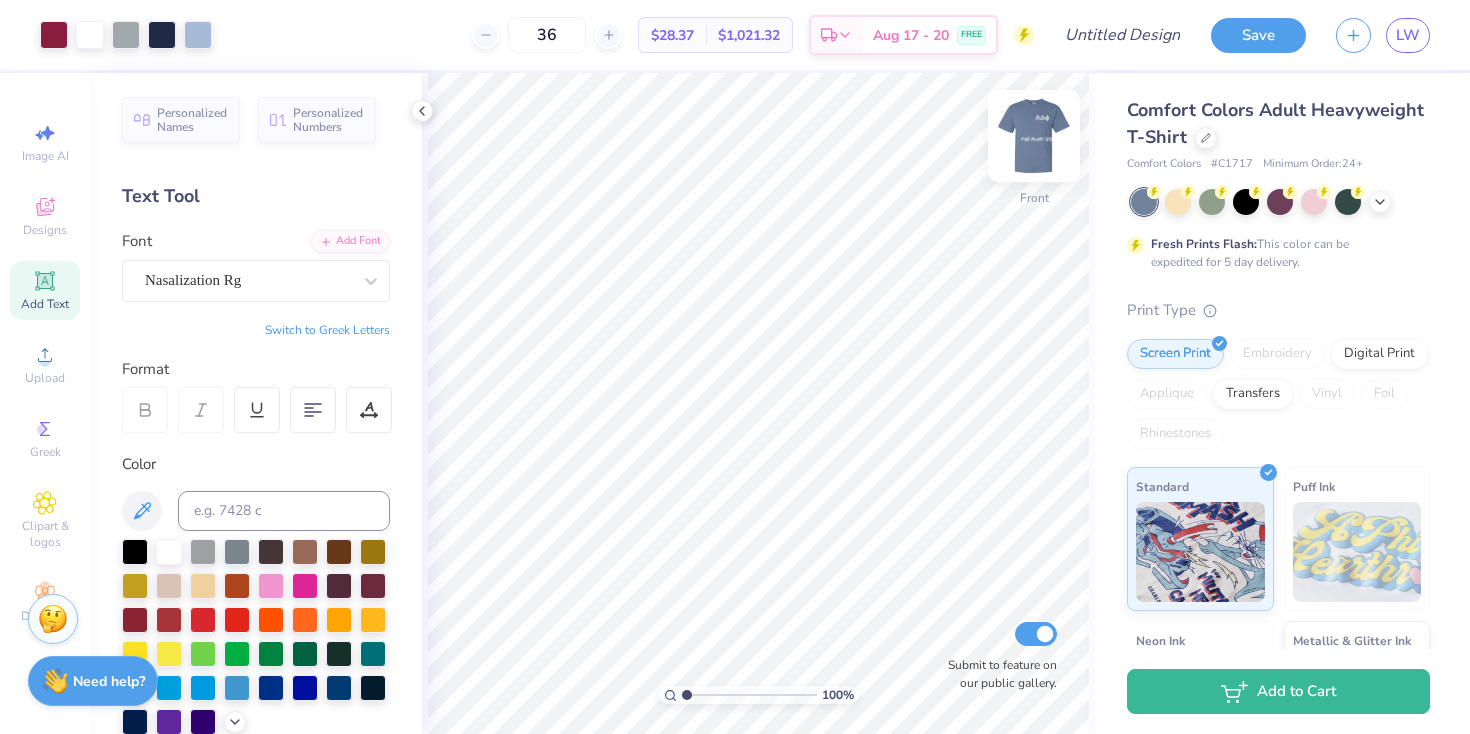 click on "Front" at bounding box center [1034, 198] 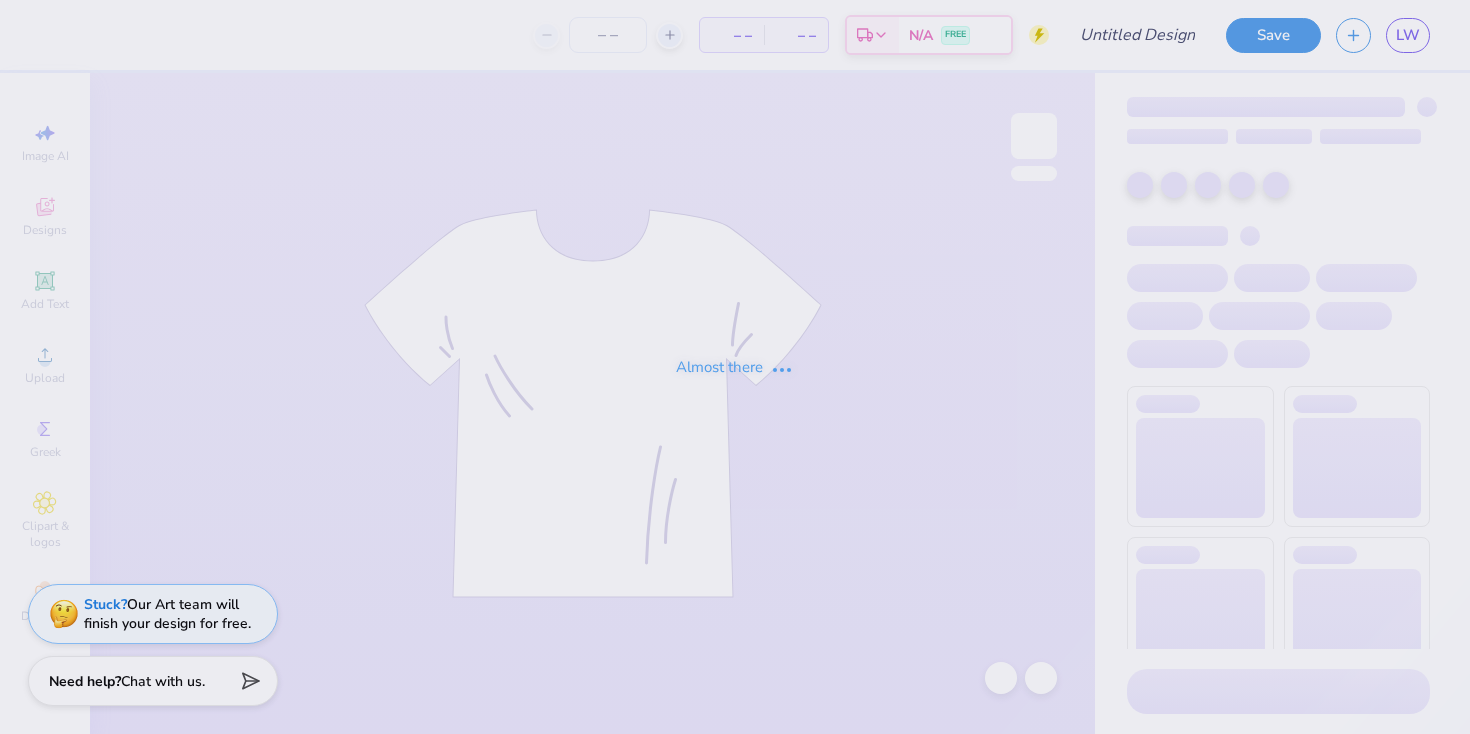 scroll, scrollTop: 0, scrollLeft: 0, axis: both 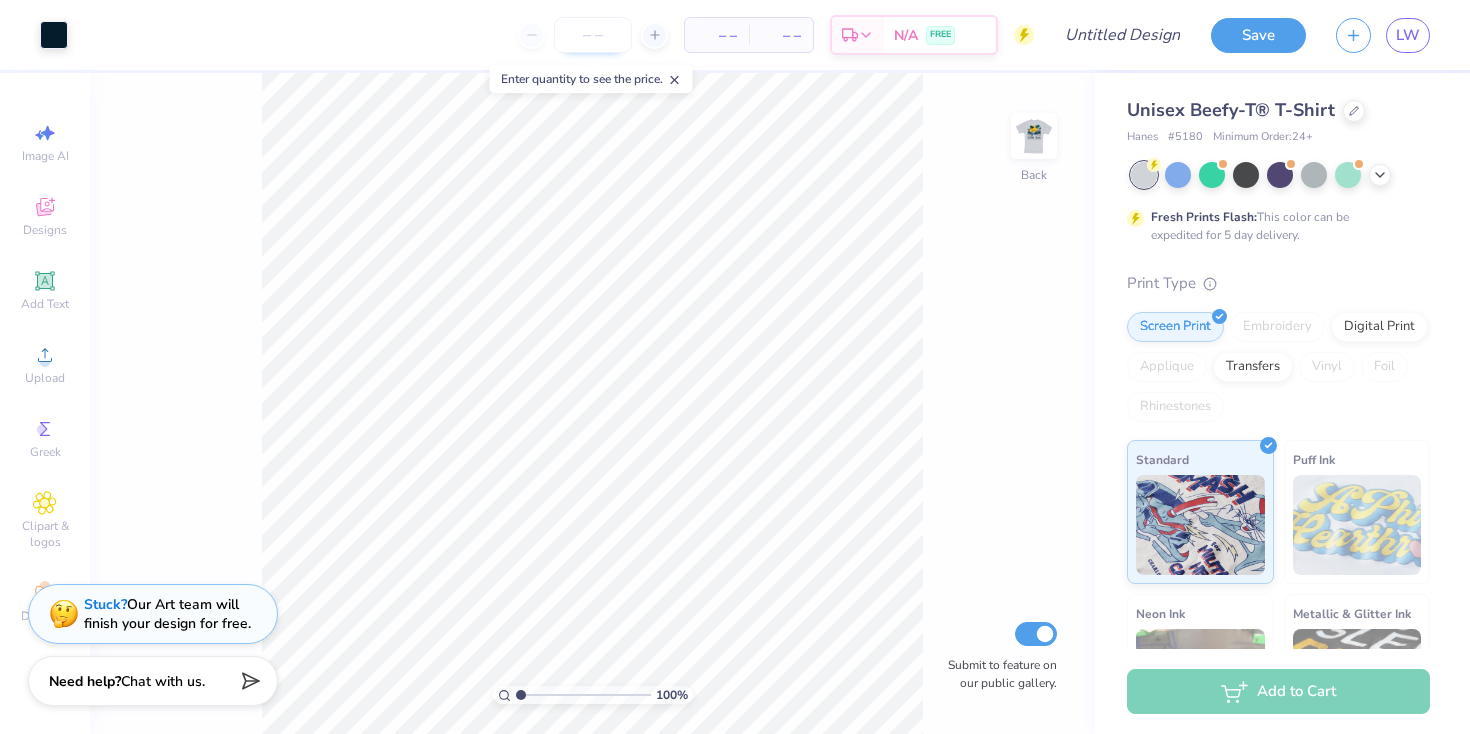 click at bounding box center [593, 35] 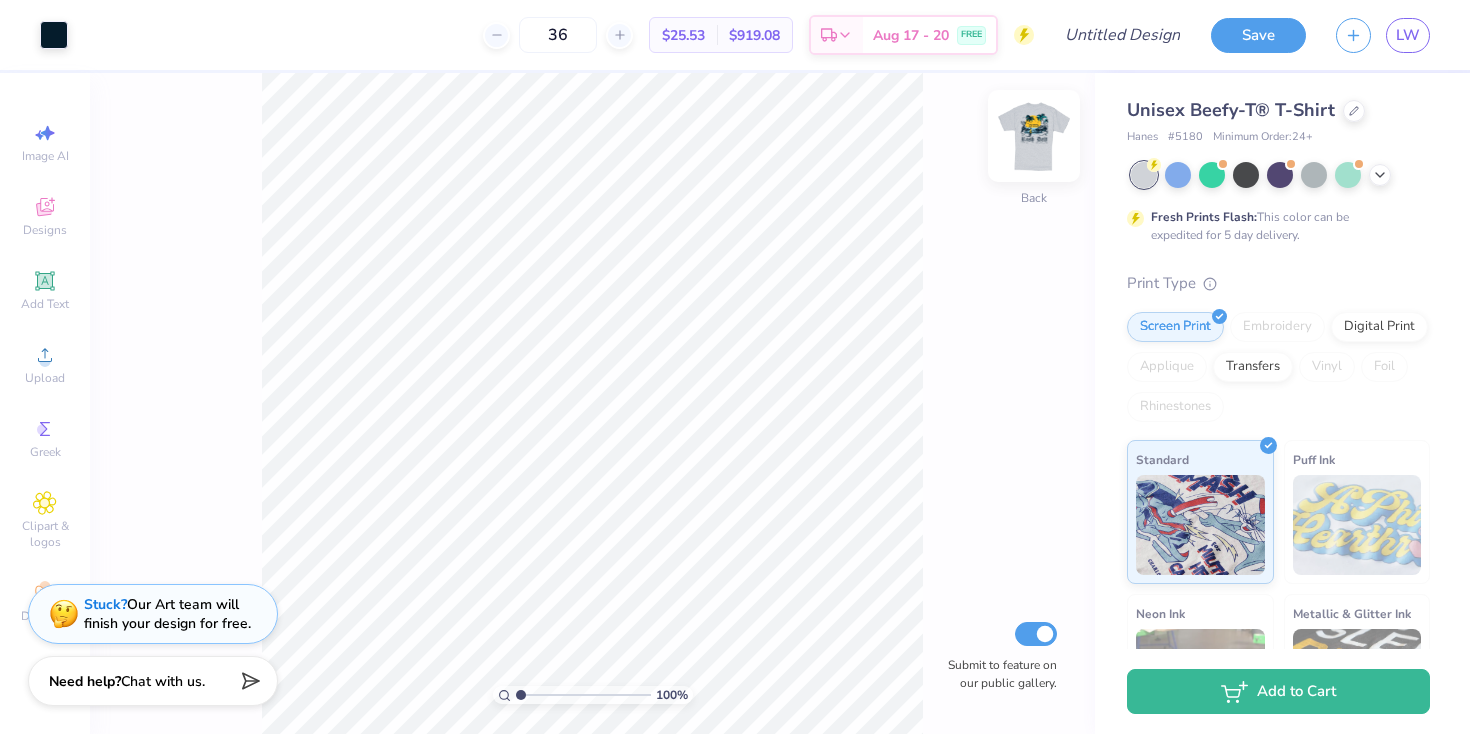 type on "36" 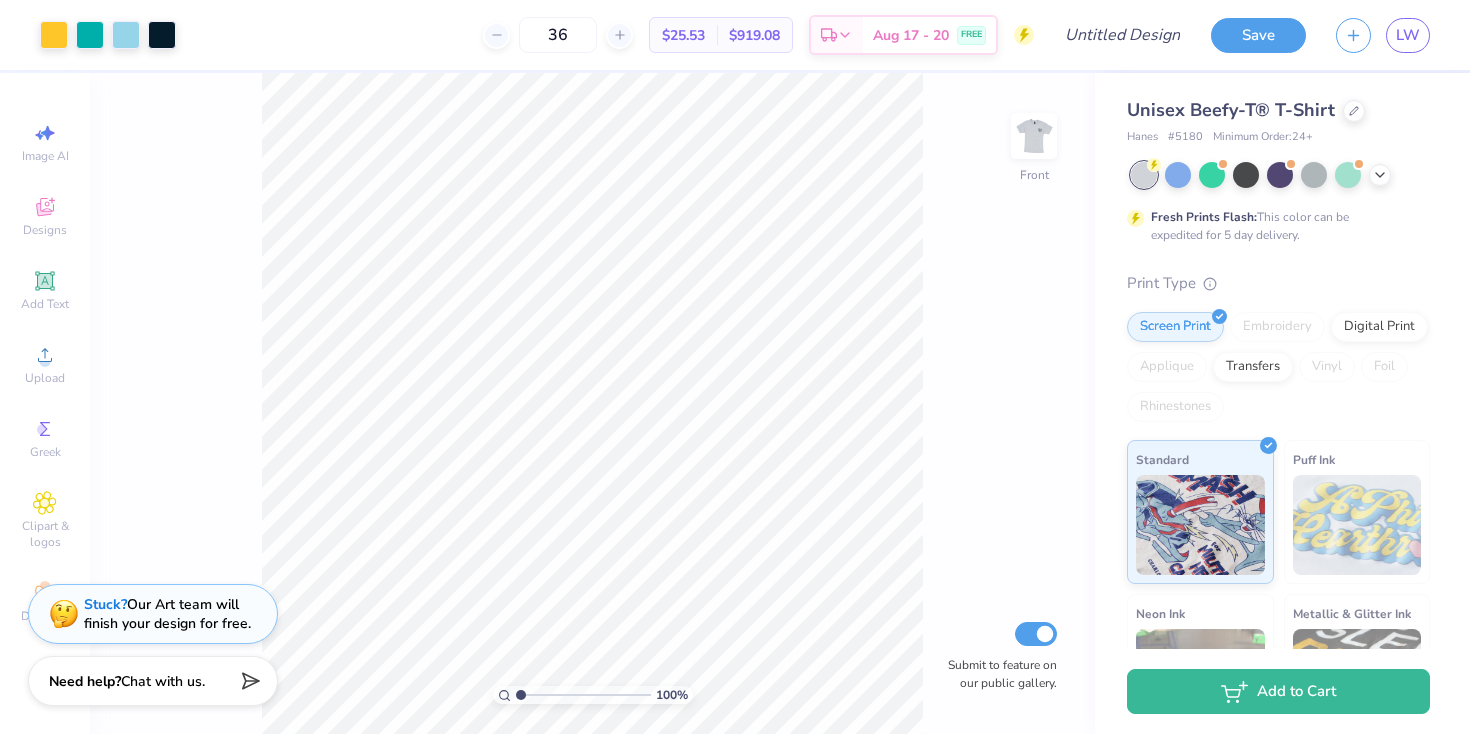 click at bounding box center [1034, 136] 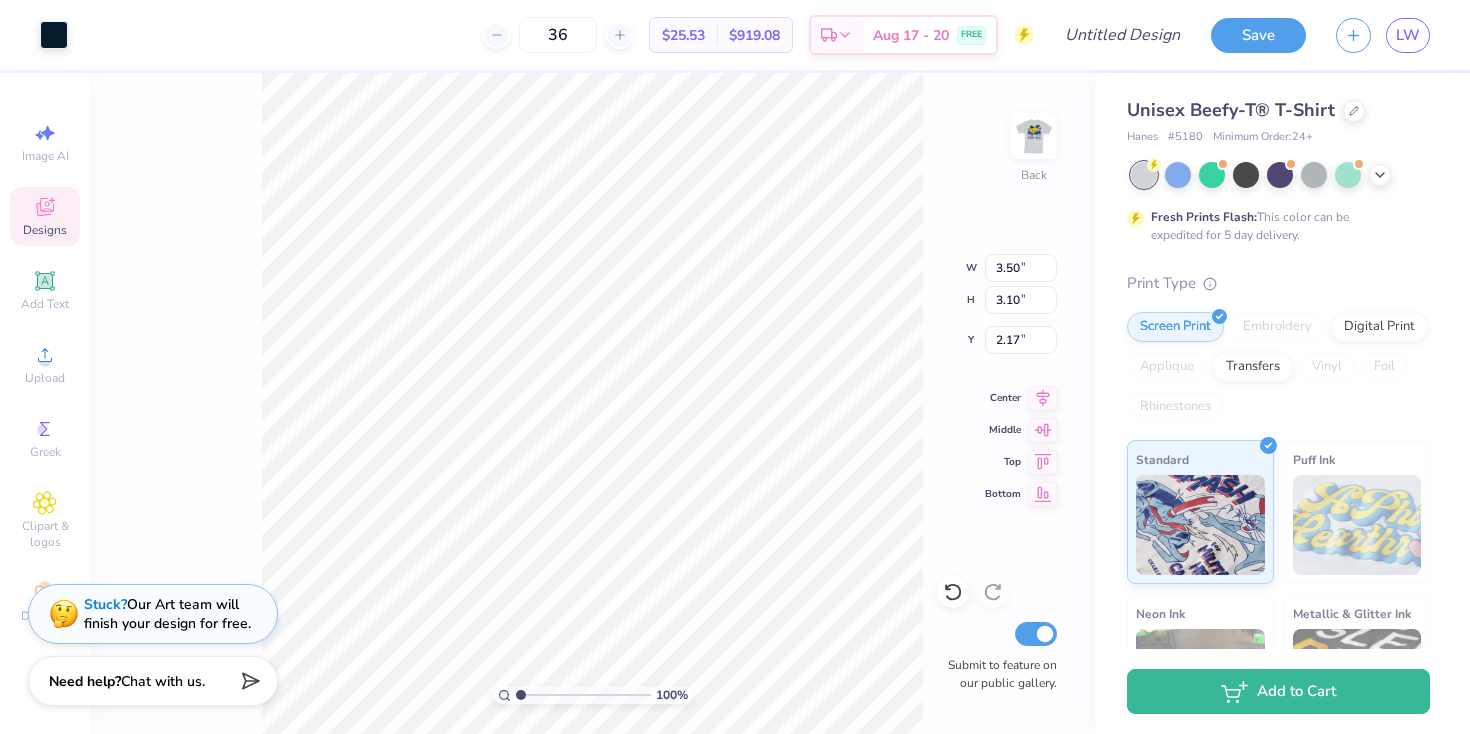 type on "2.17" 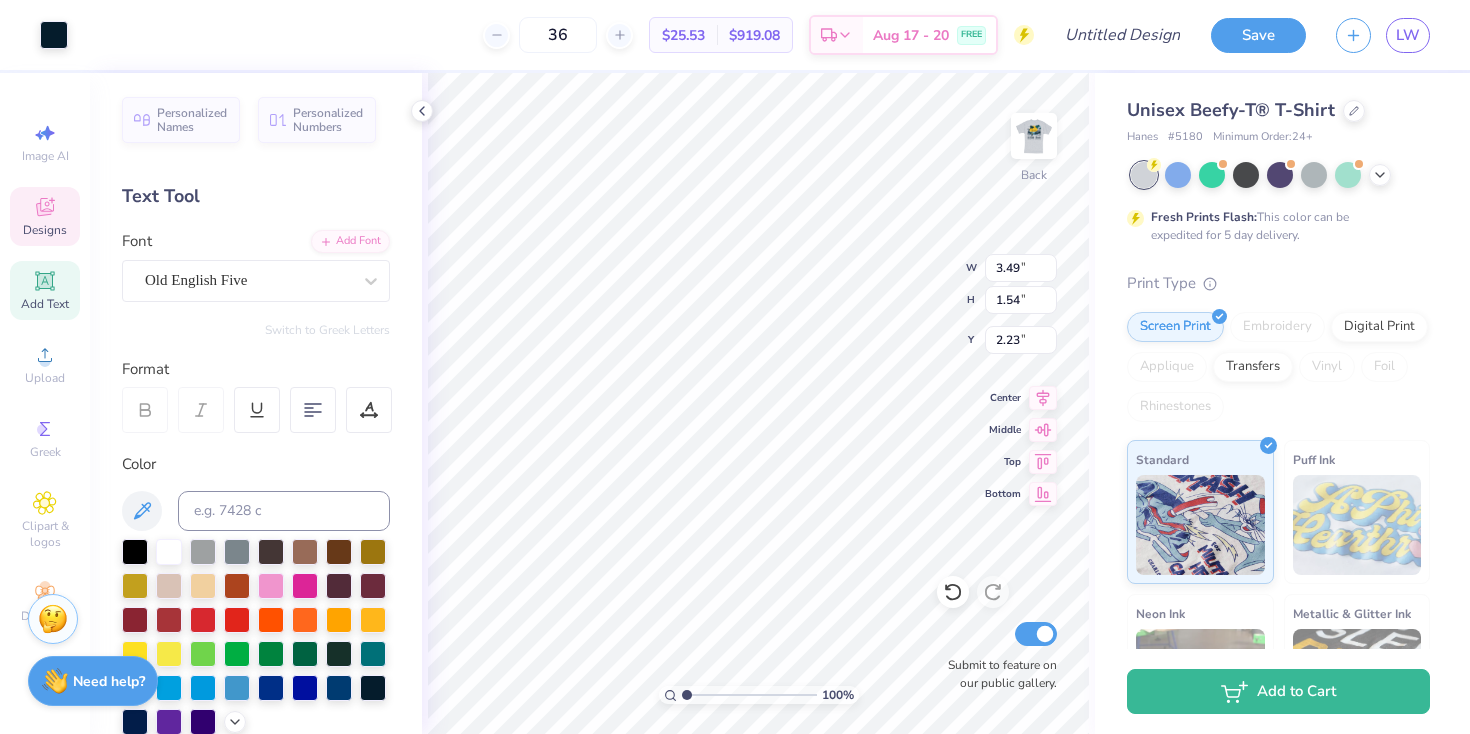 type on "2.23" 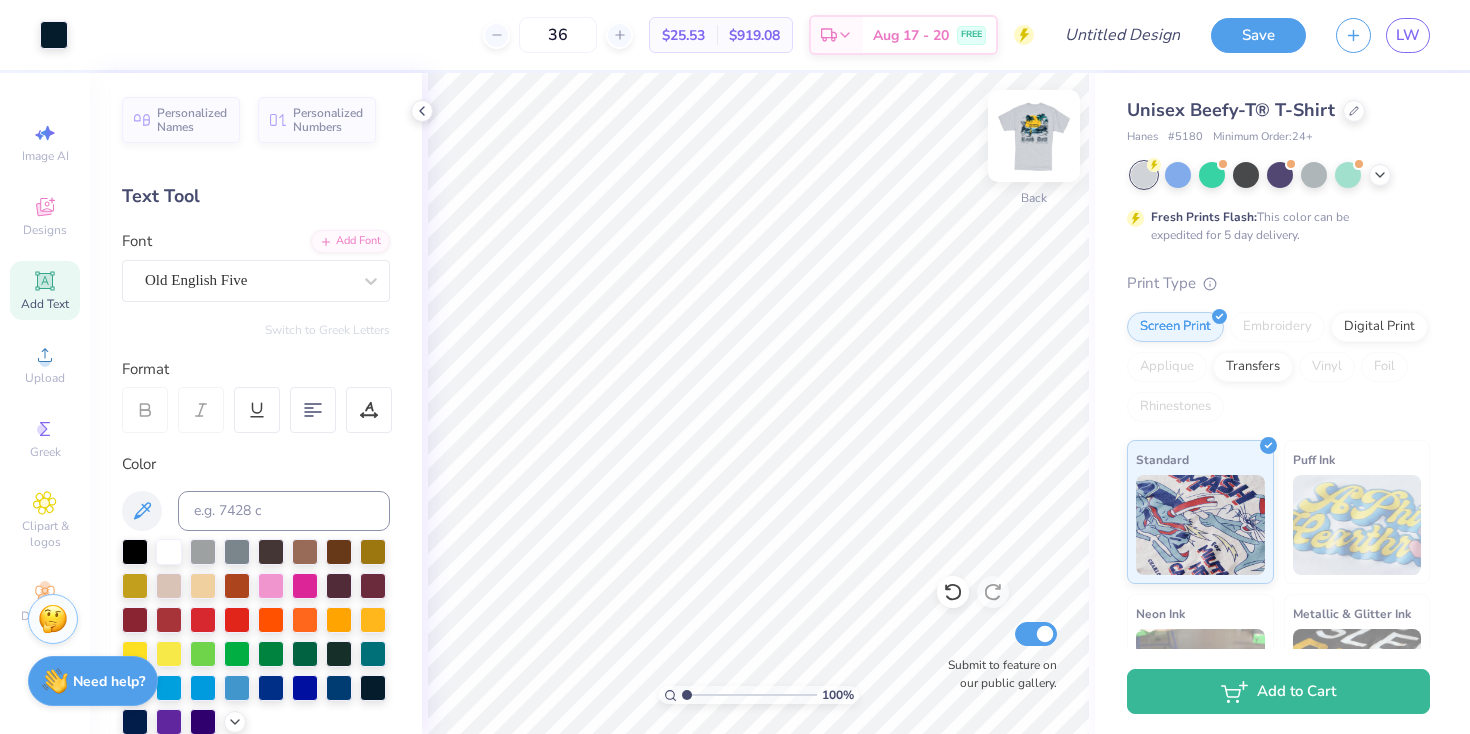 click at bounding box center [1034, 136] 